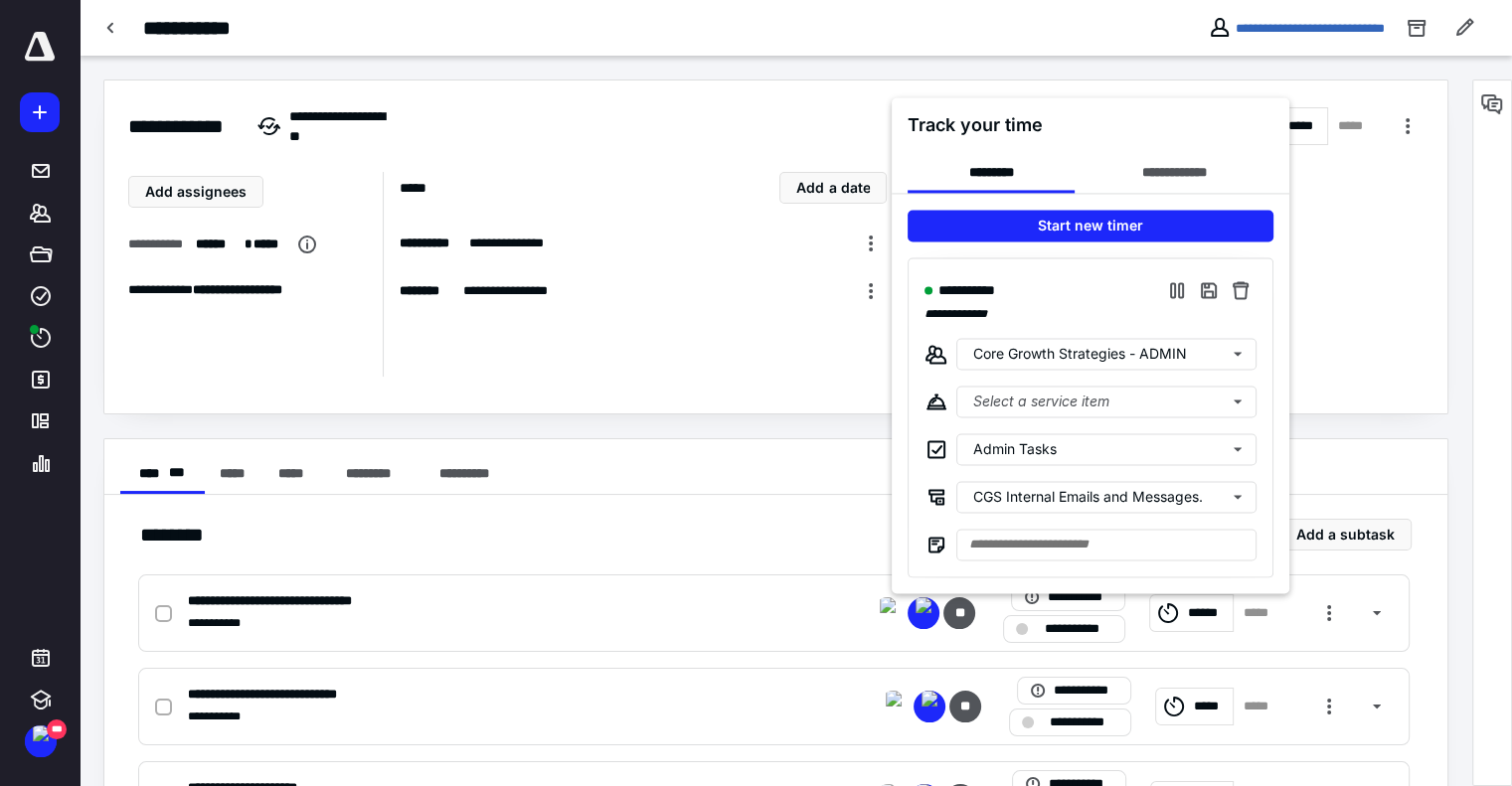 scroll, scrollTop: 0, scrollLeft: 0, axis: both 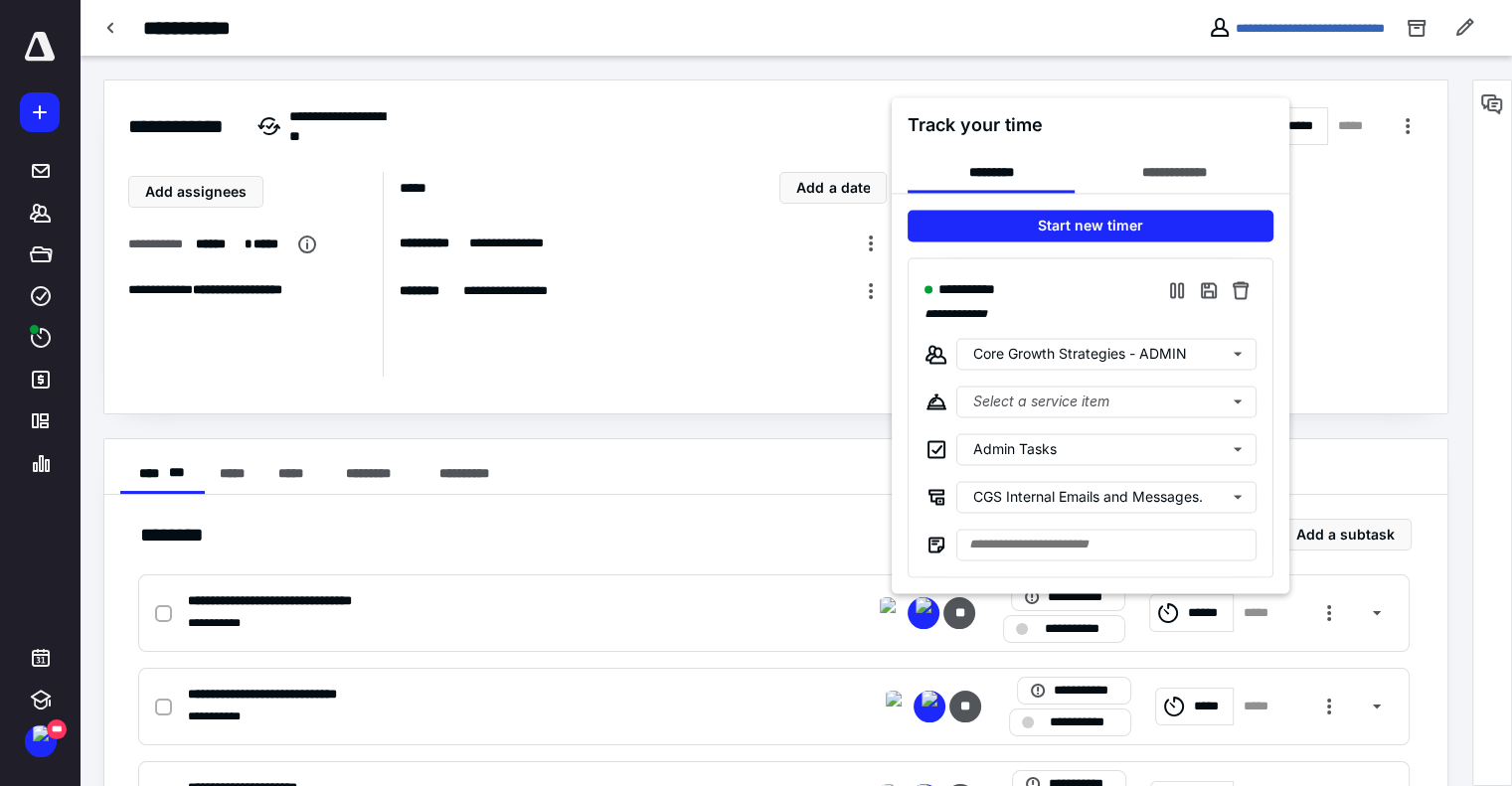 click at bounding box center (756, 393) 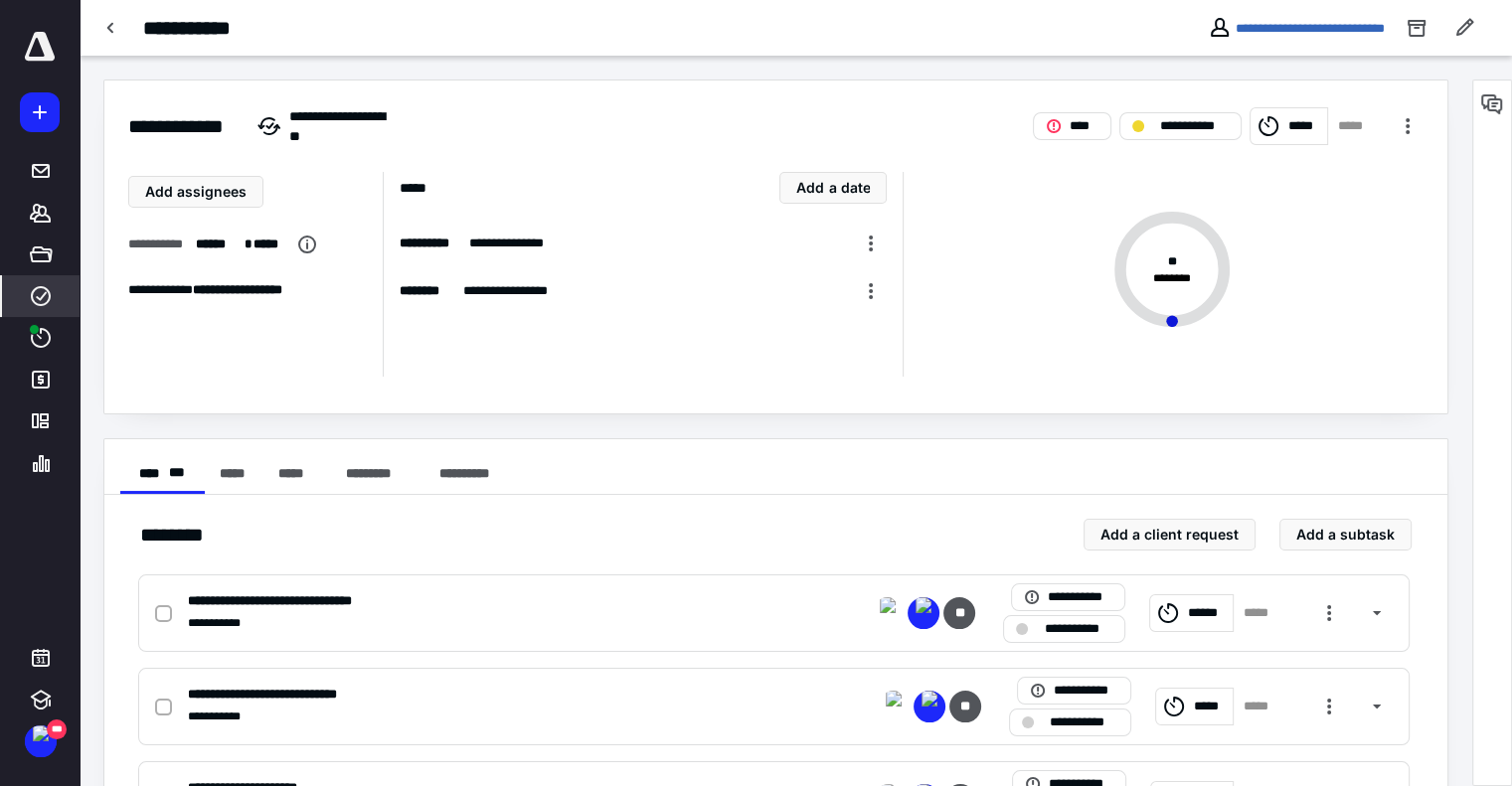 click 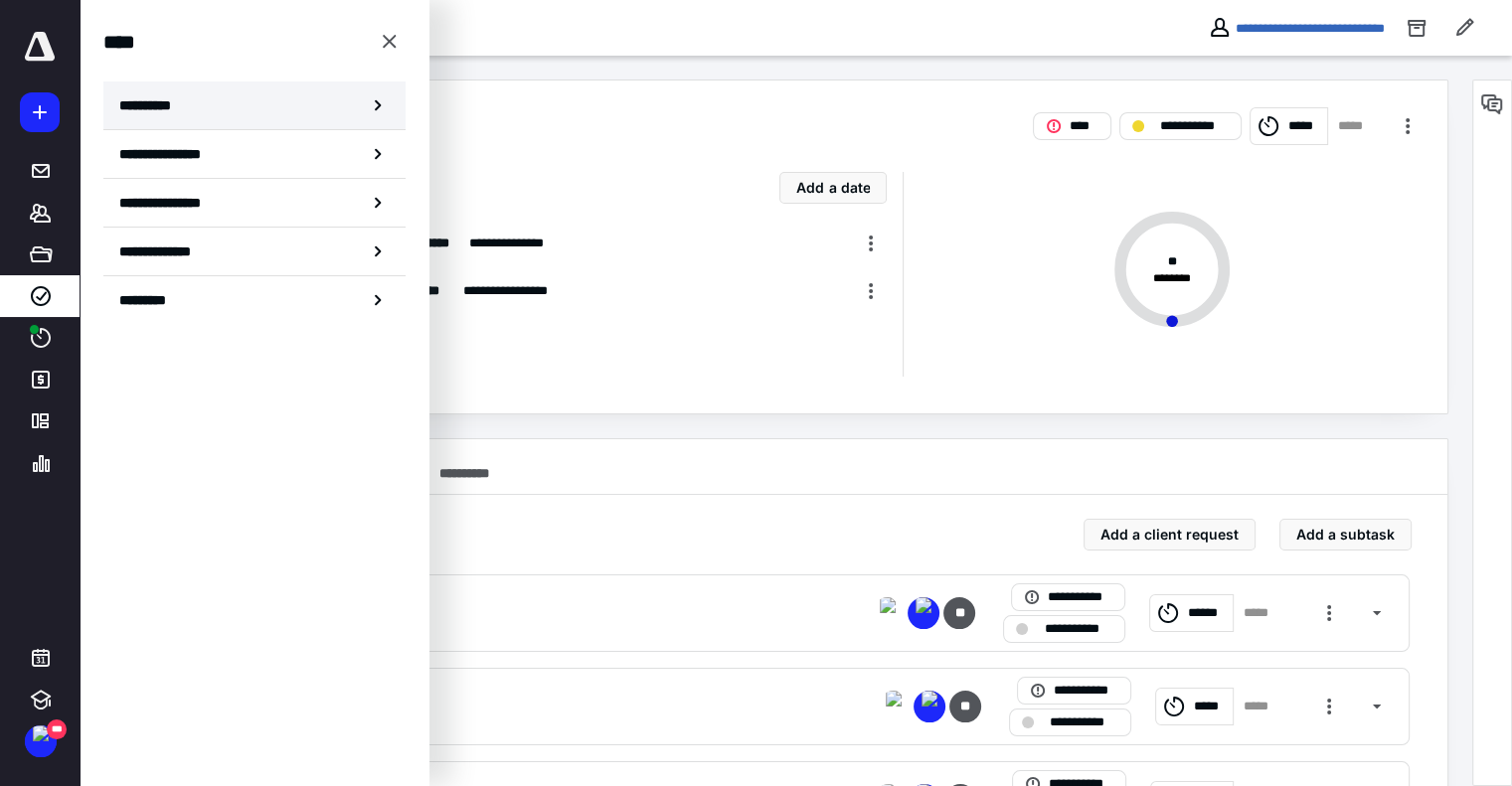 click on "**********" at bounding box center (152, 105) 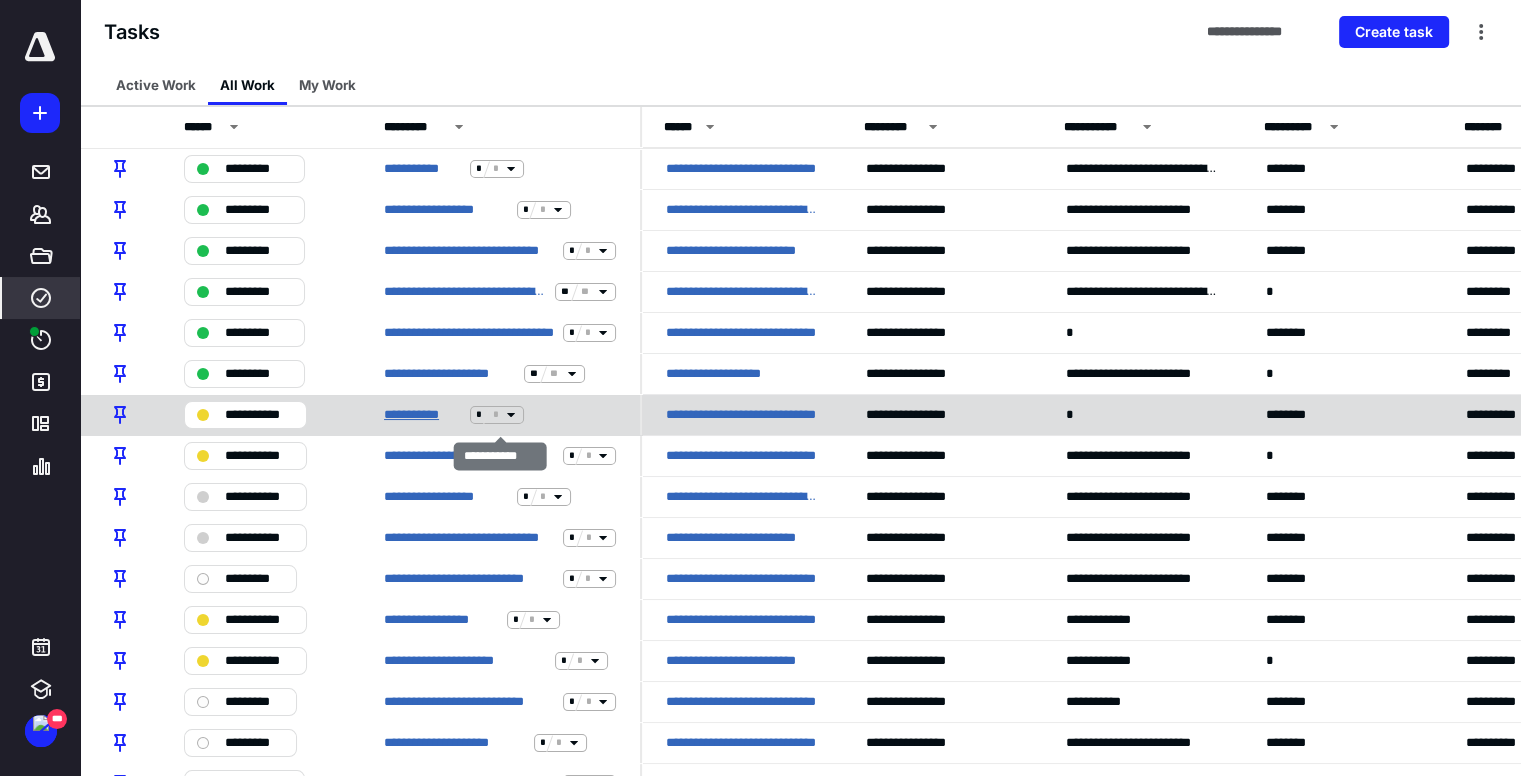 click on "**********" at bounding box center (423, 415) 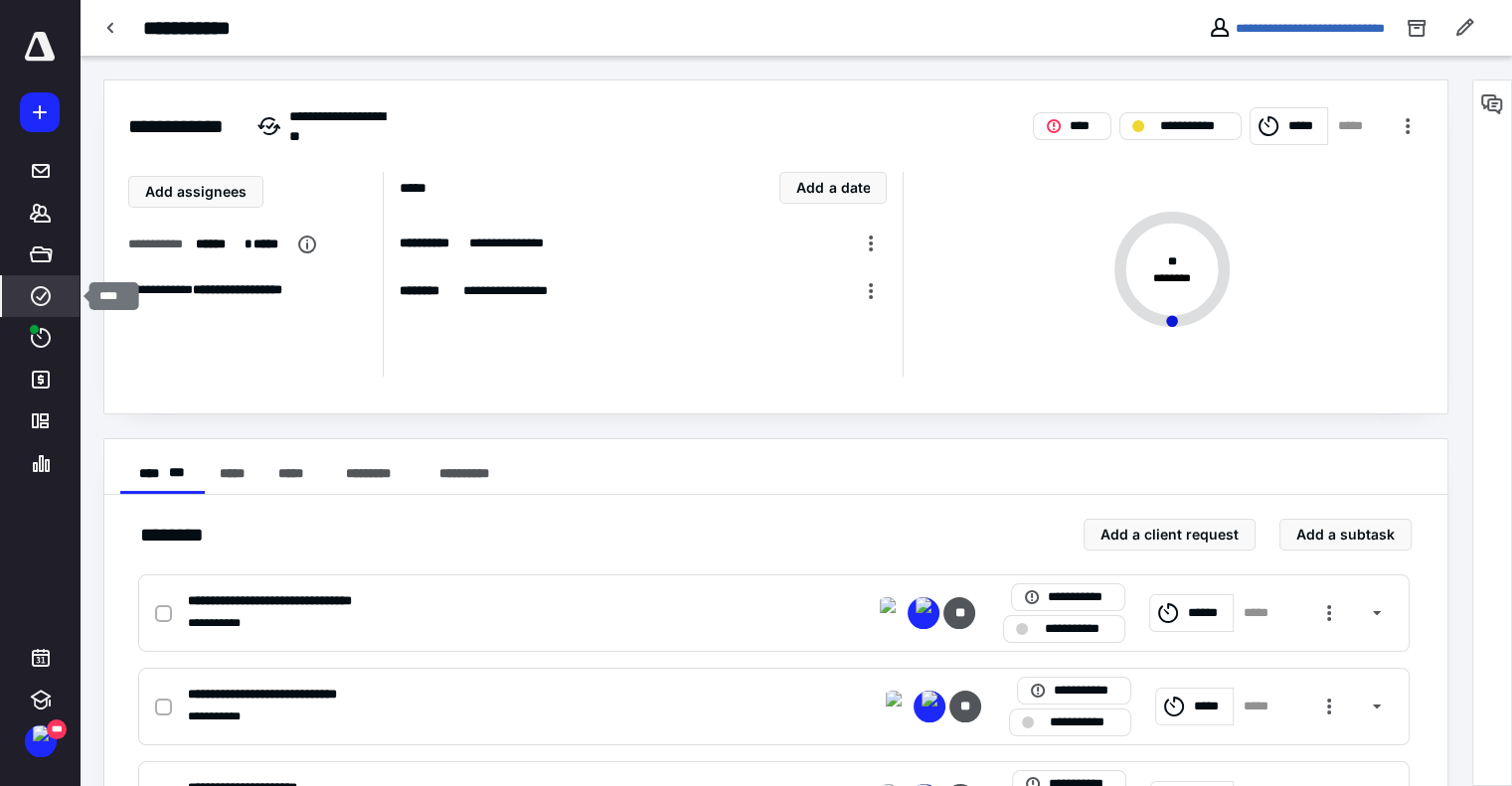 click 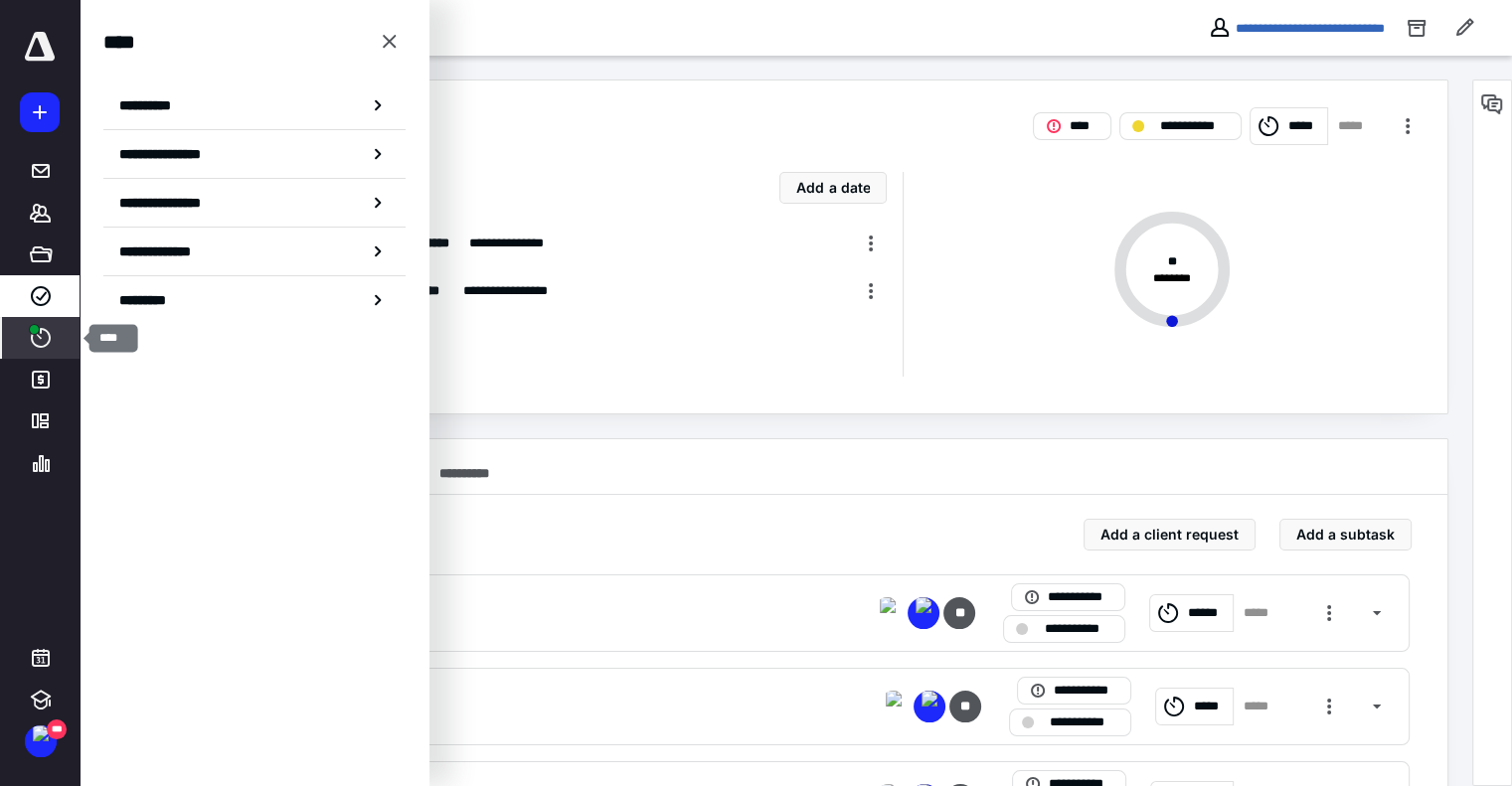 click 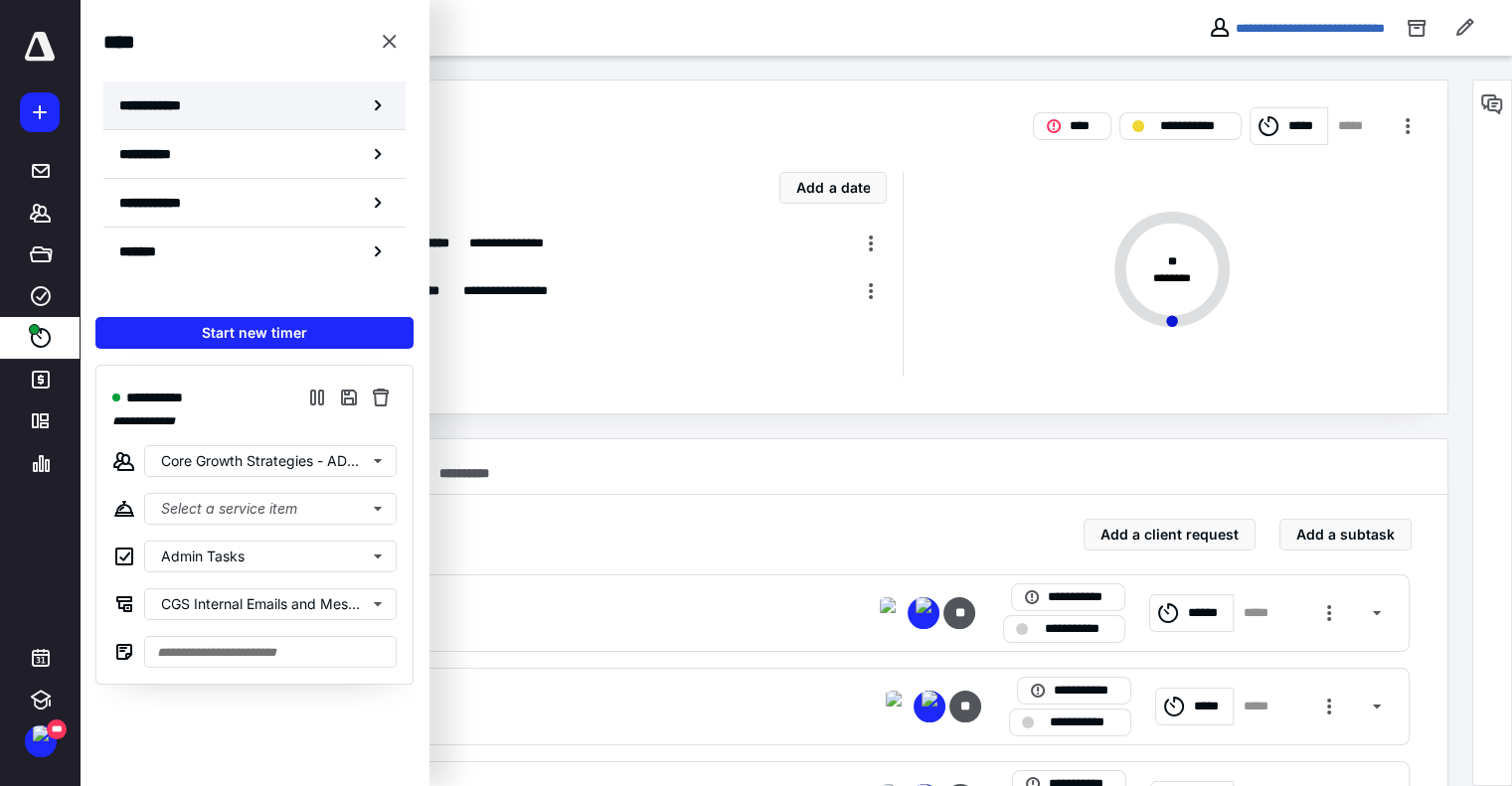 click on "**********" at bounding box center [254, 105] 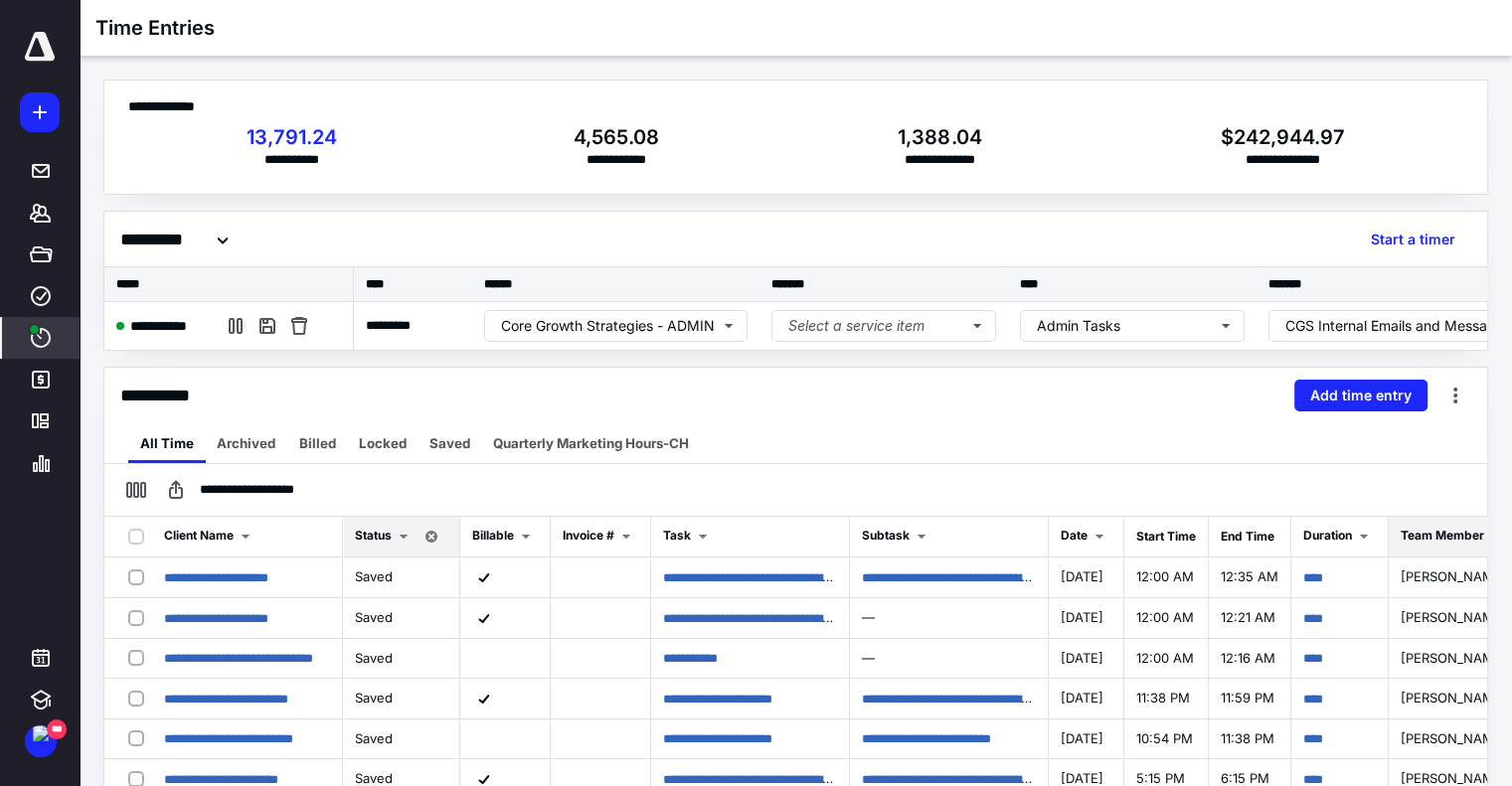click on "Team Member" at bounding box center (1442, 535) 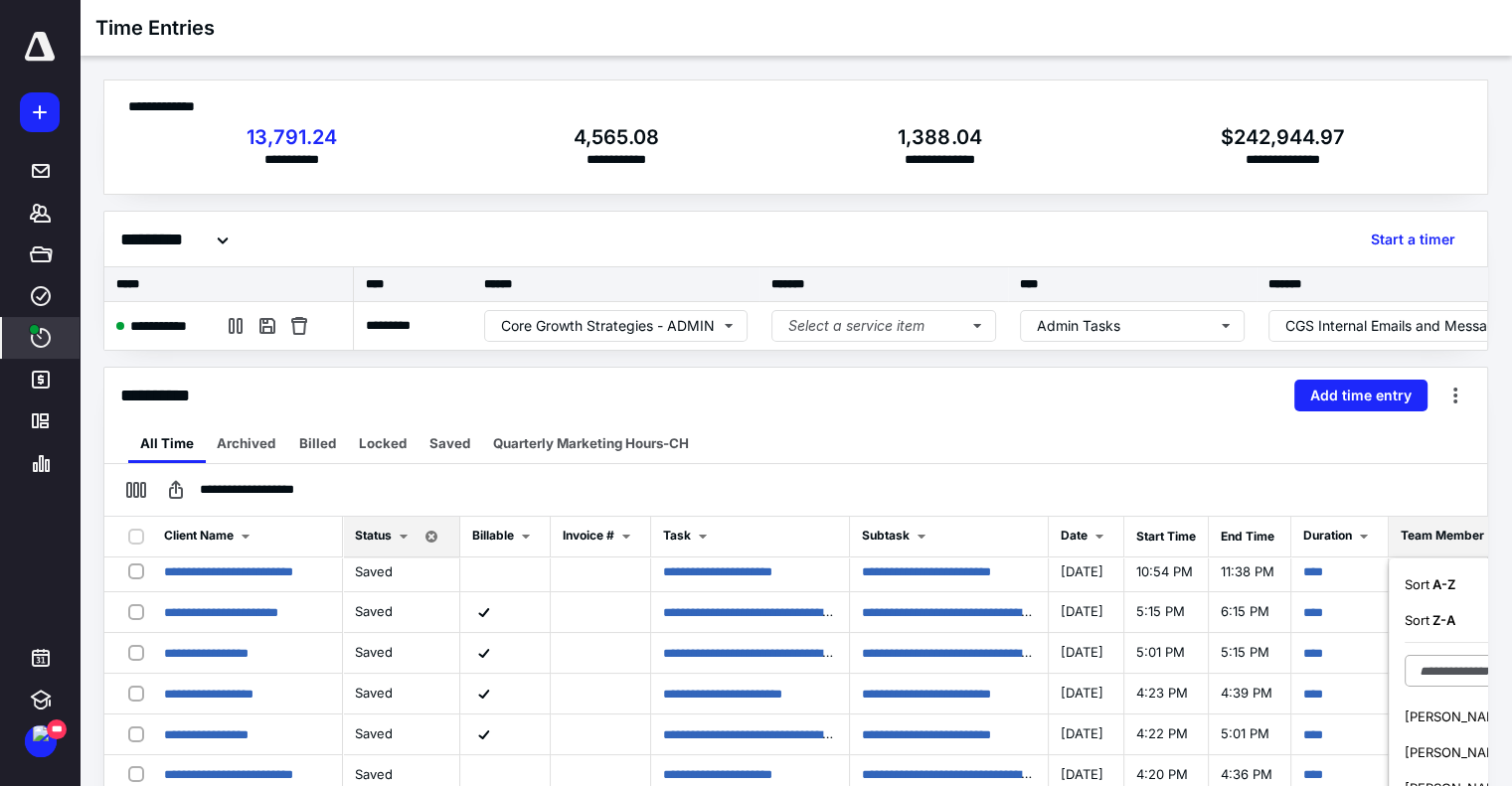 scroll, scrollTop: 199, scrollLeft: 0, axis: vertical 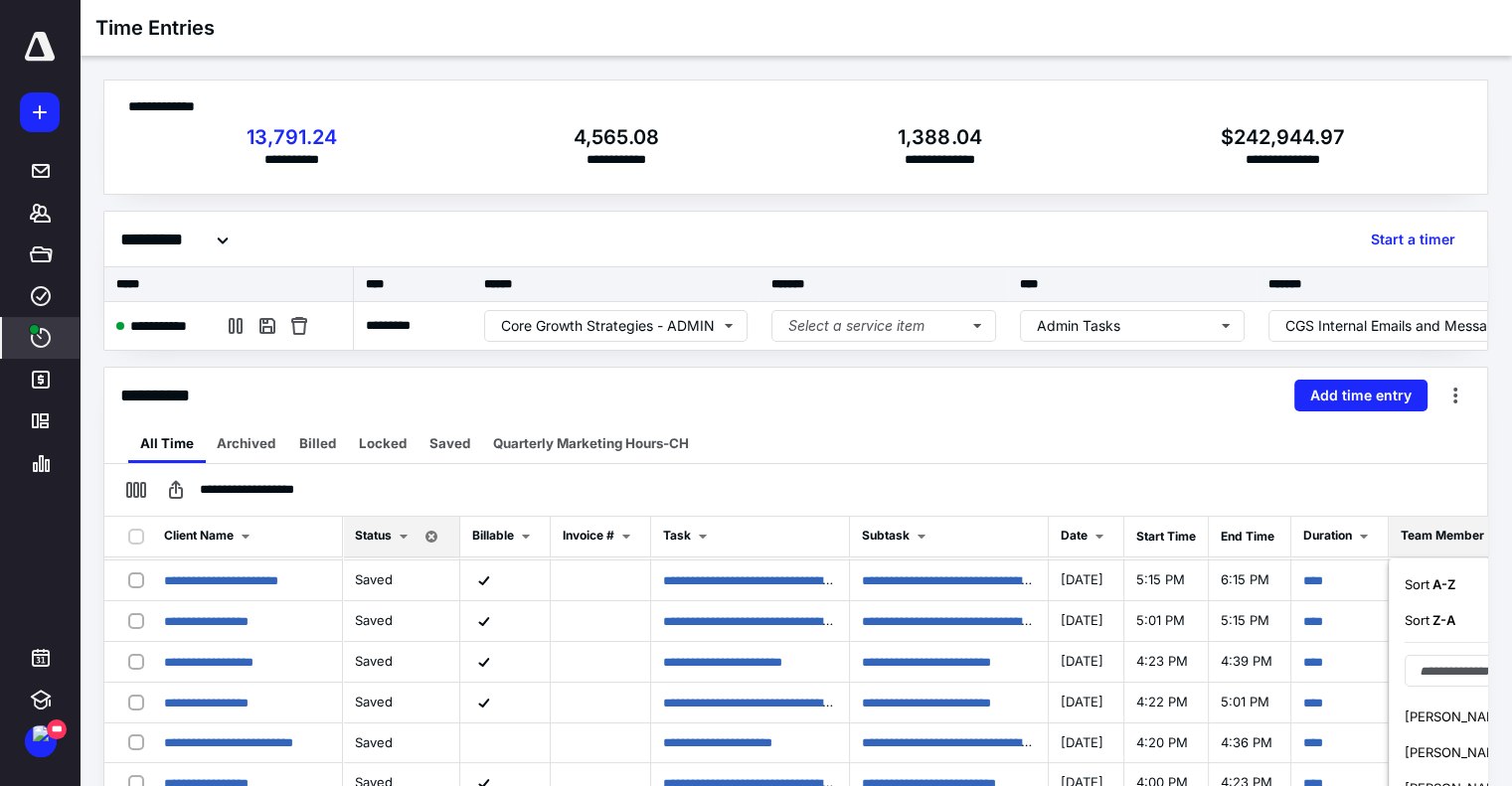 click on "[PERSON_NAME] (me)" at bounding box center [1474, 752] 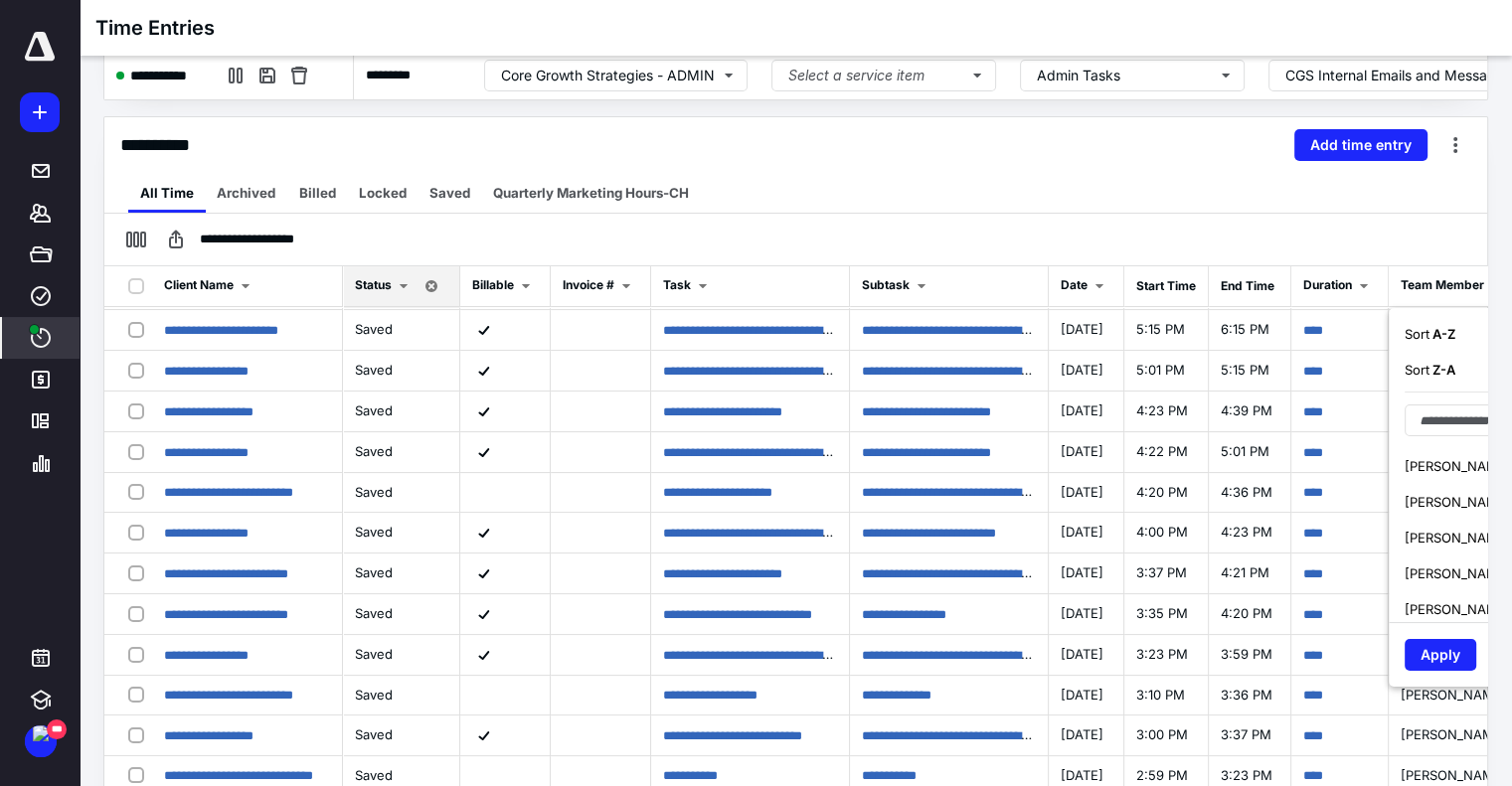 scroll, scrollTop: 298, scrollLeft: 0, axis: vertical 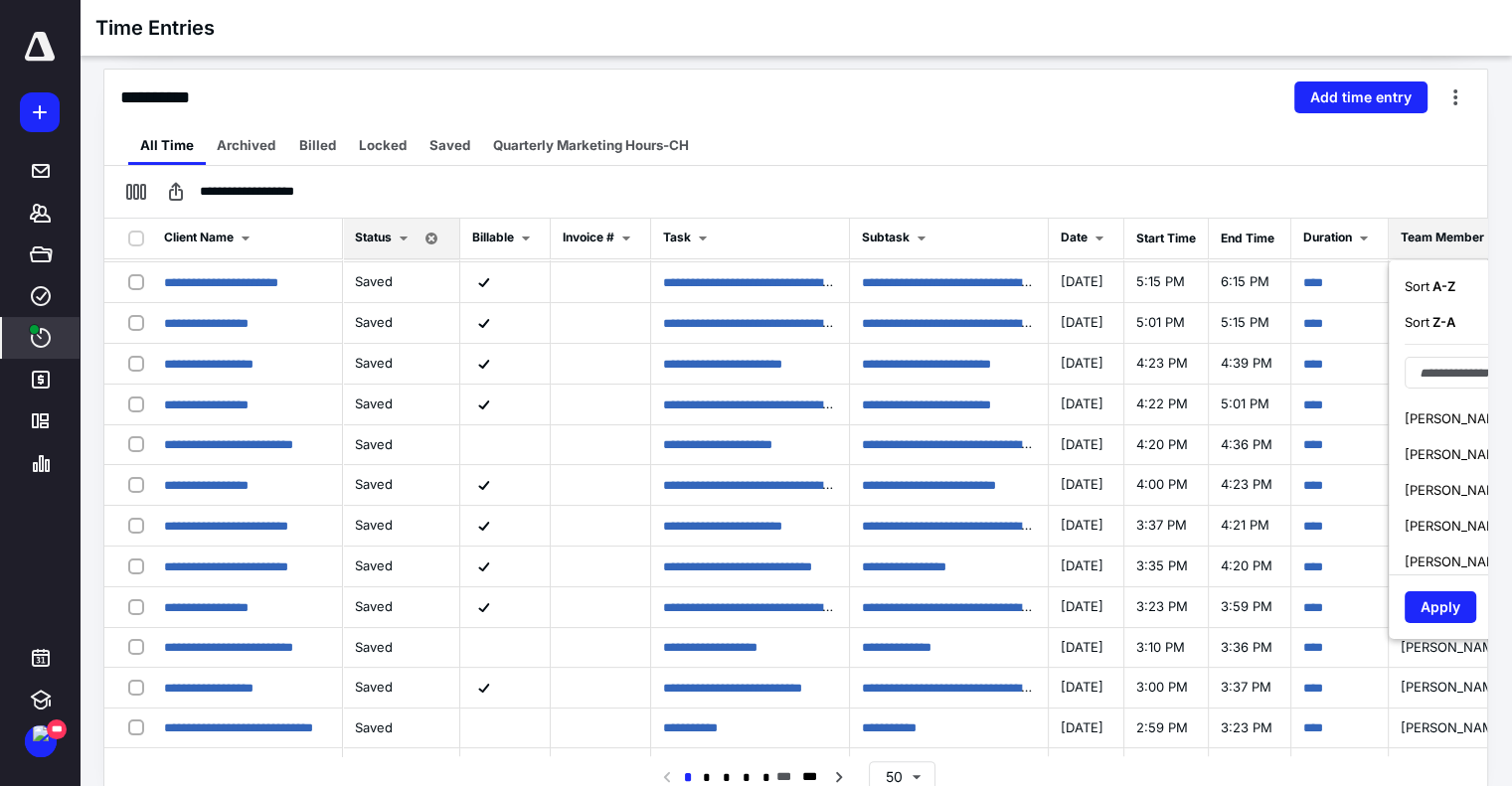 click on "[PERSON_NAME] (me)" at bounding box center (1474, 454) 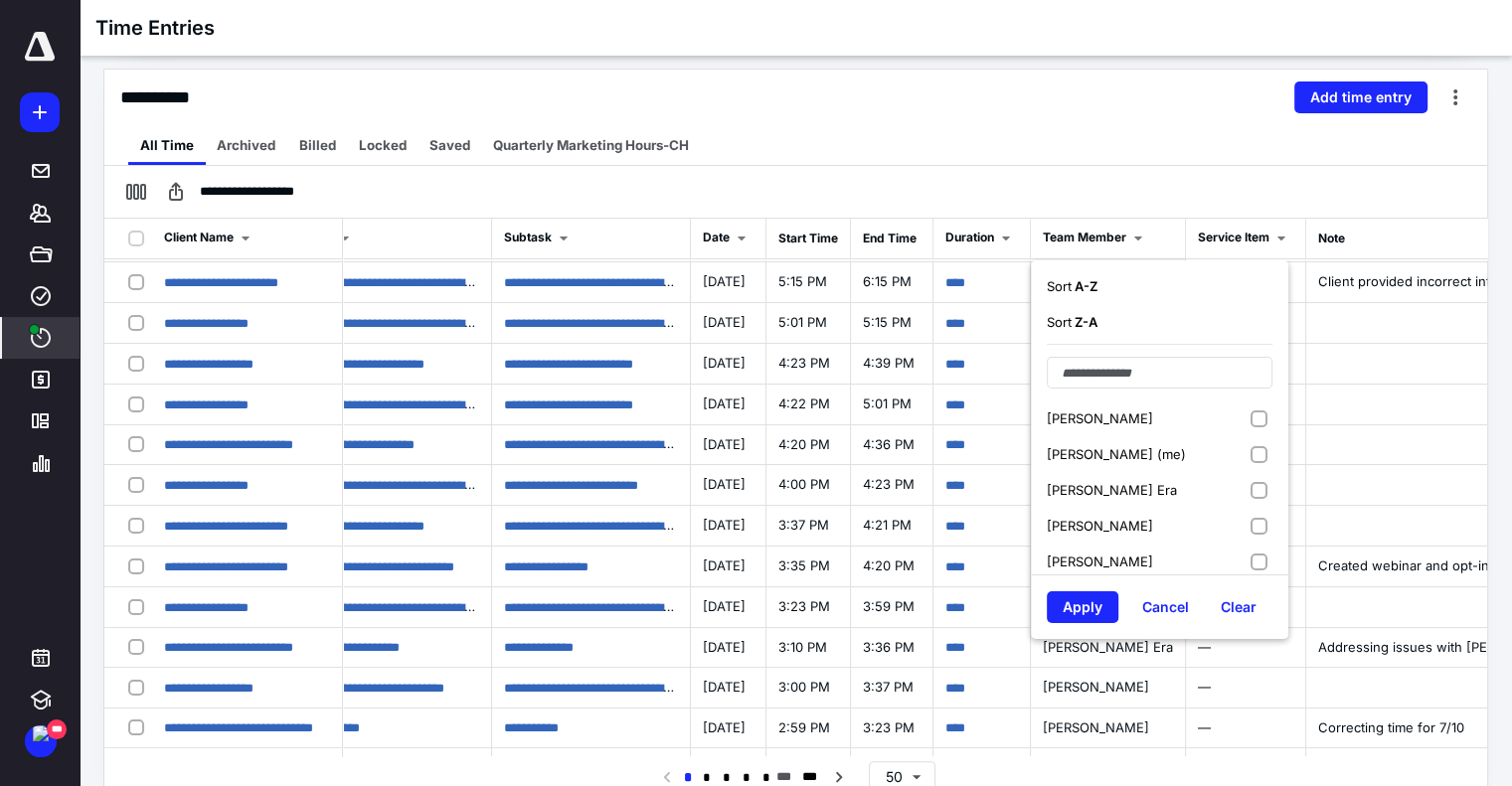 scroll, scrollTop: 199, scrollLeft: 387, axis: both 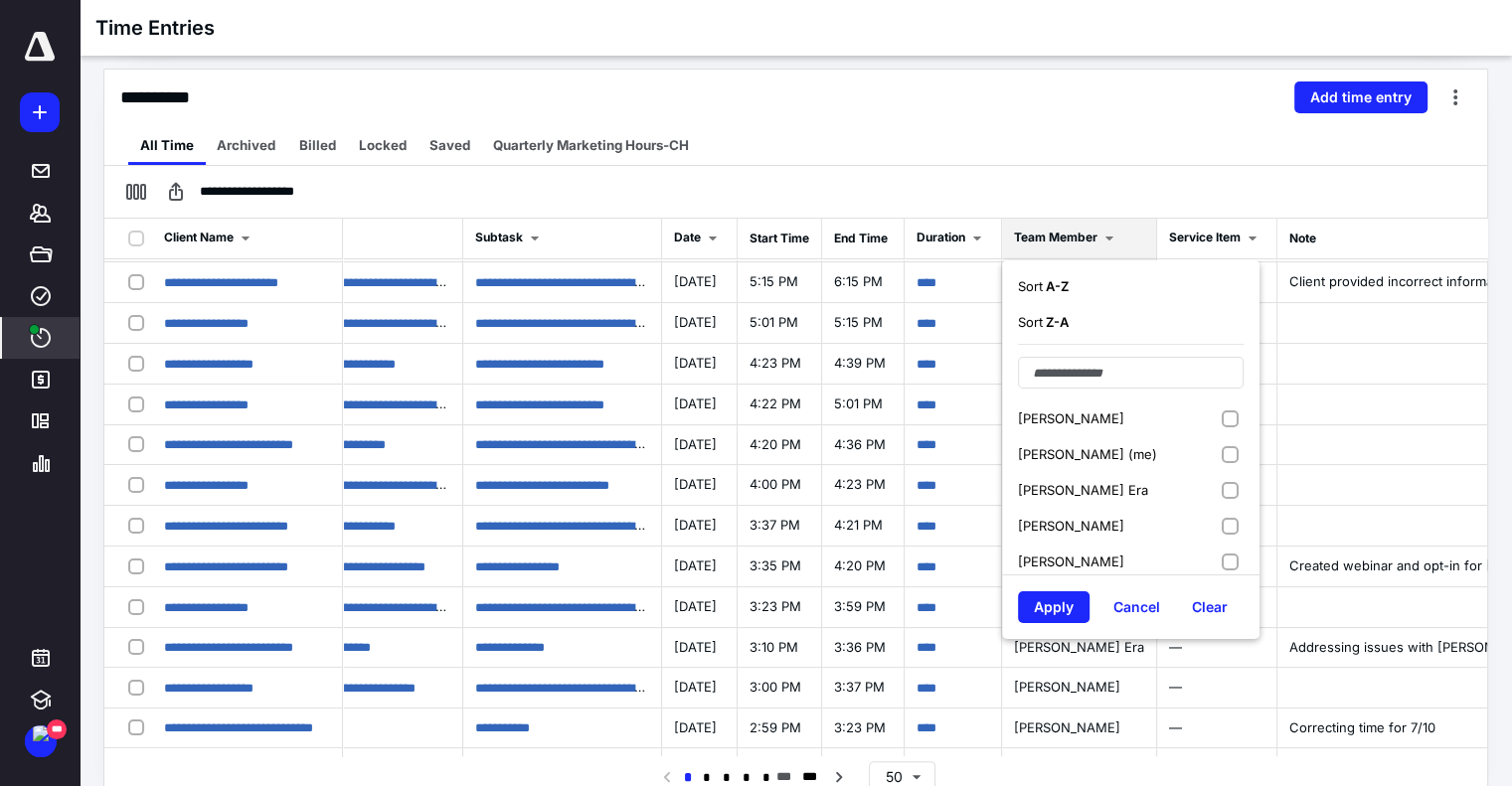 click on "[PERSON_NAME] (me)" at bounding box center (1130, 454) 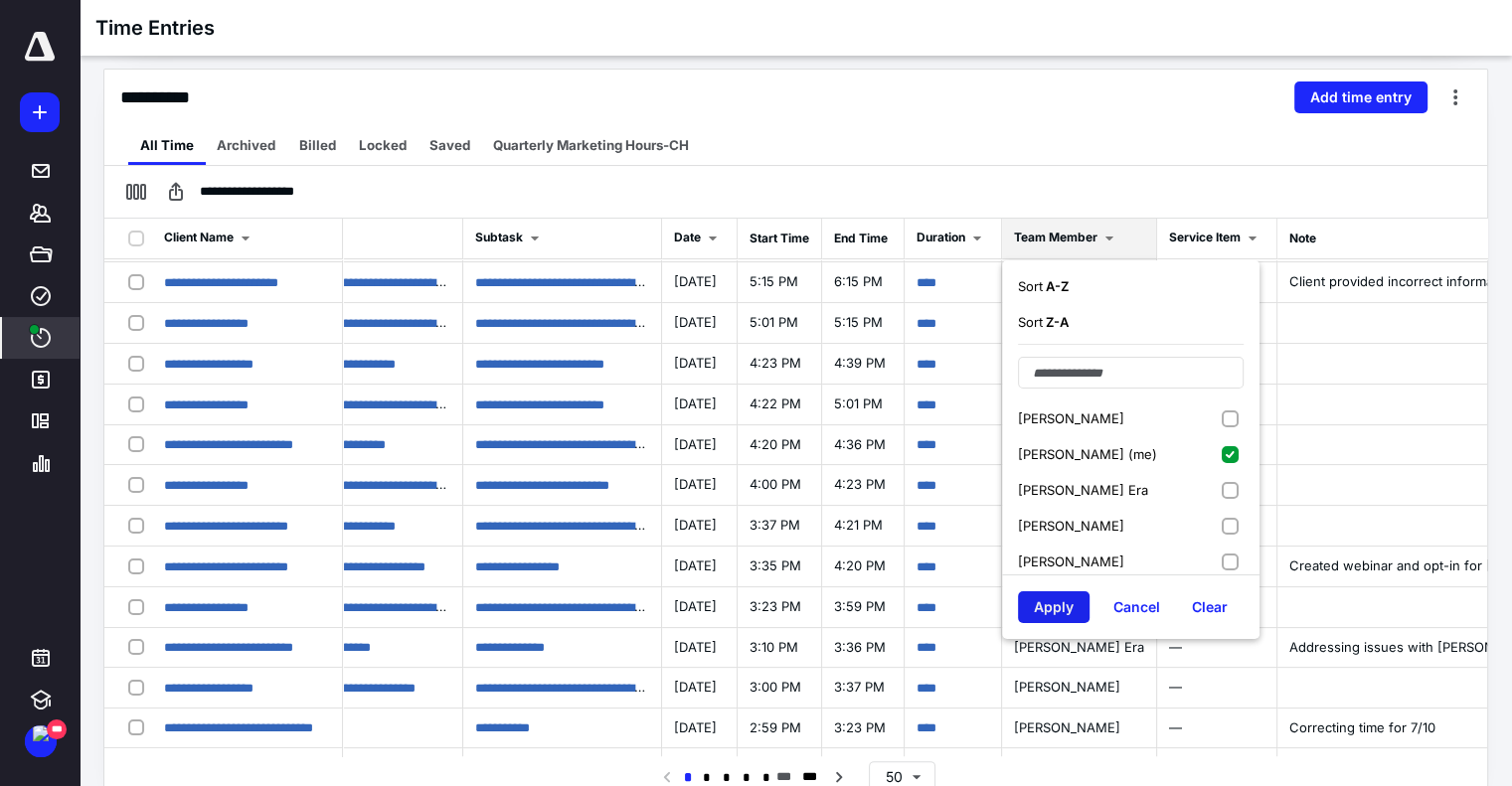 click on "Apply" at bounding box center [1054, 607] 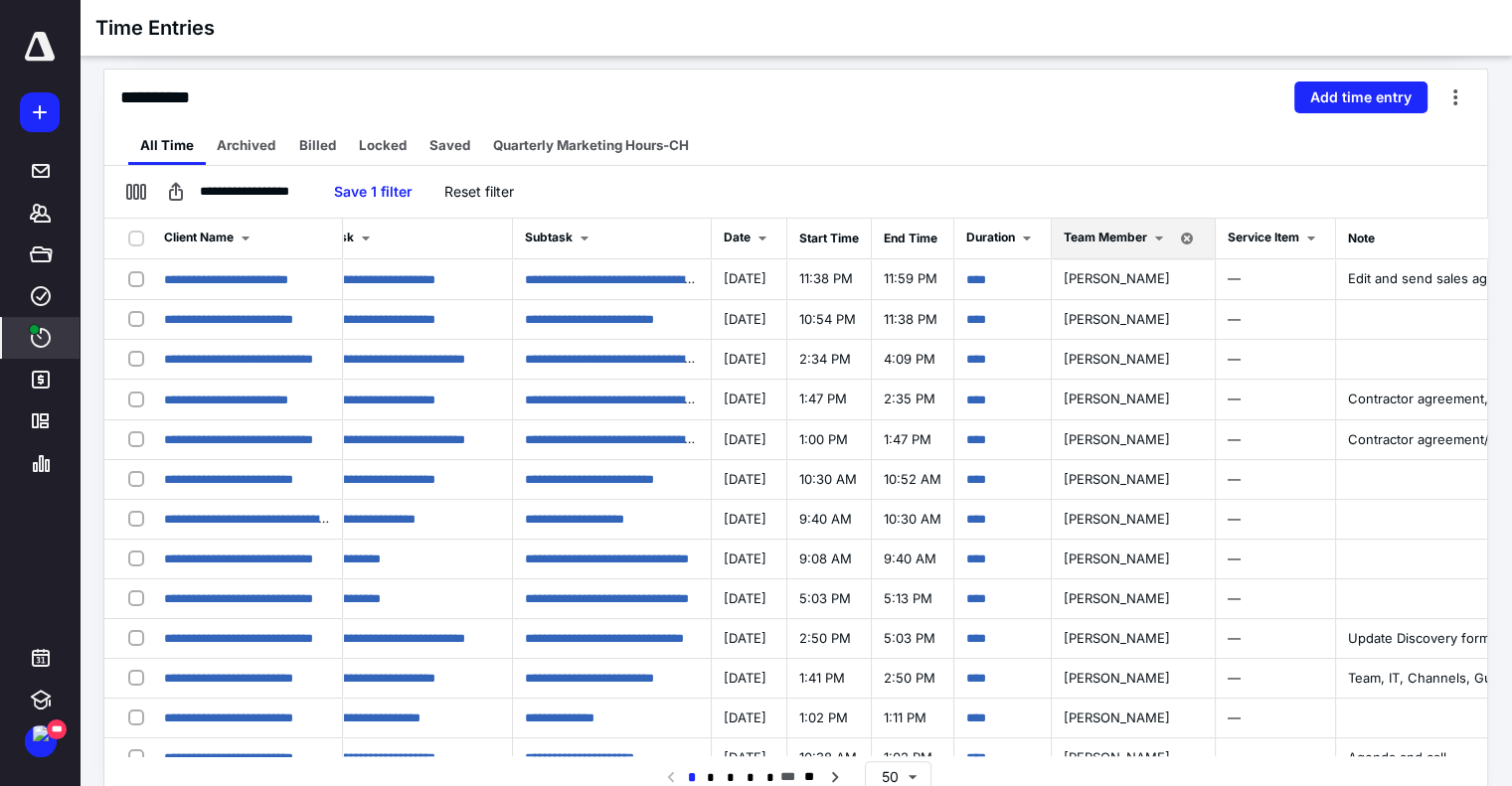 scroll, scrollTop: 0, scrollLeft: 269, axis: horizontal 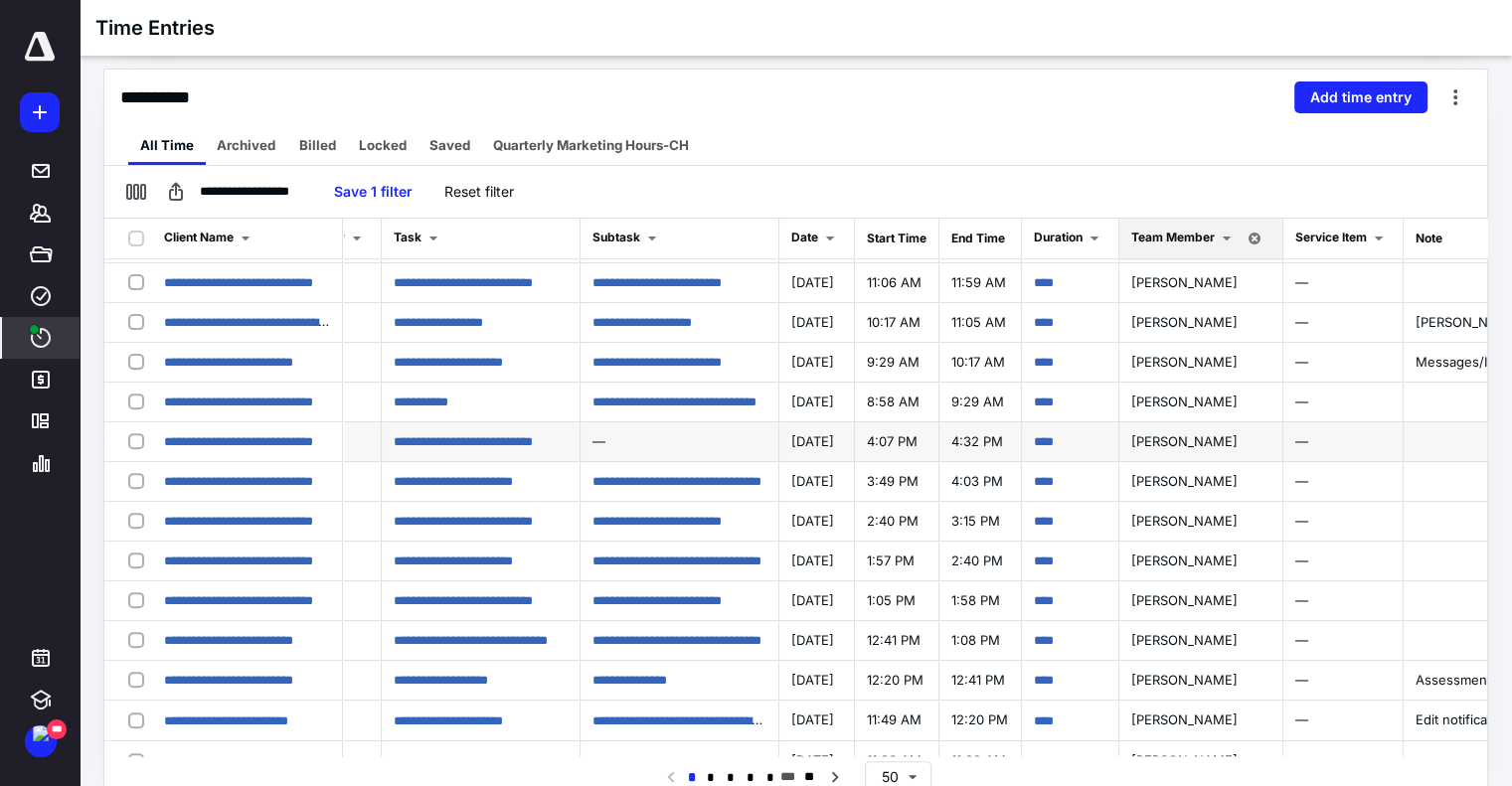 click on "—" at bounding box center (680, 442) 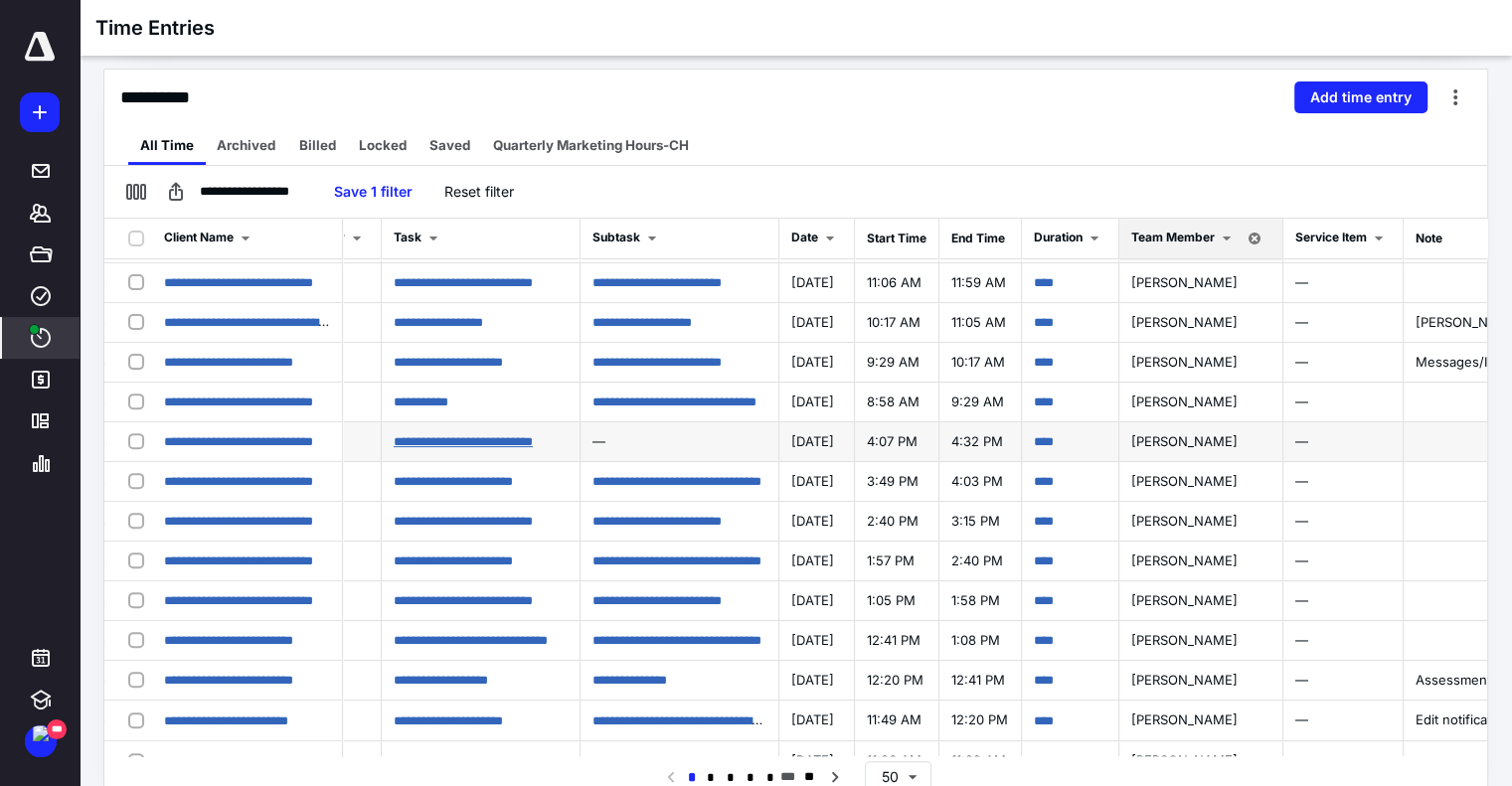 click on "**********" at bounding box center (463, 441) 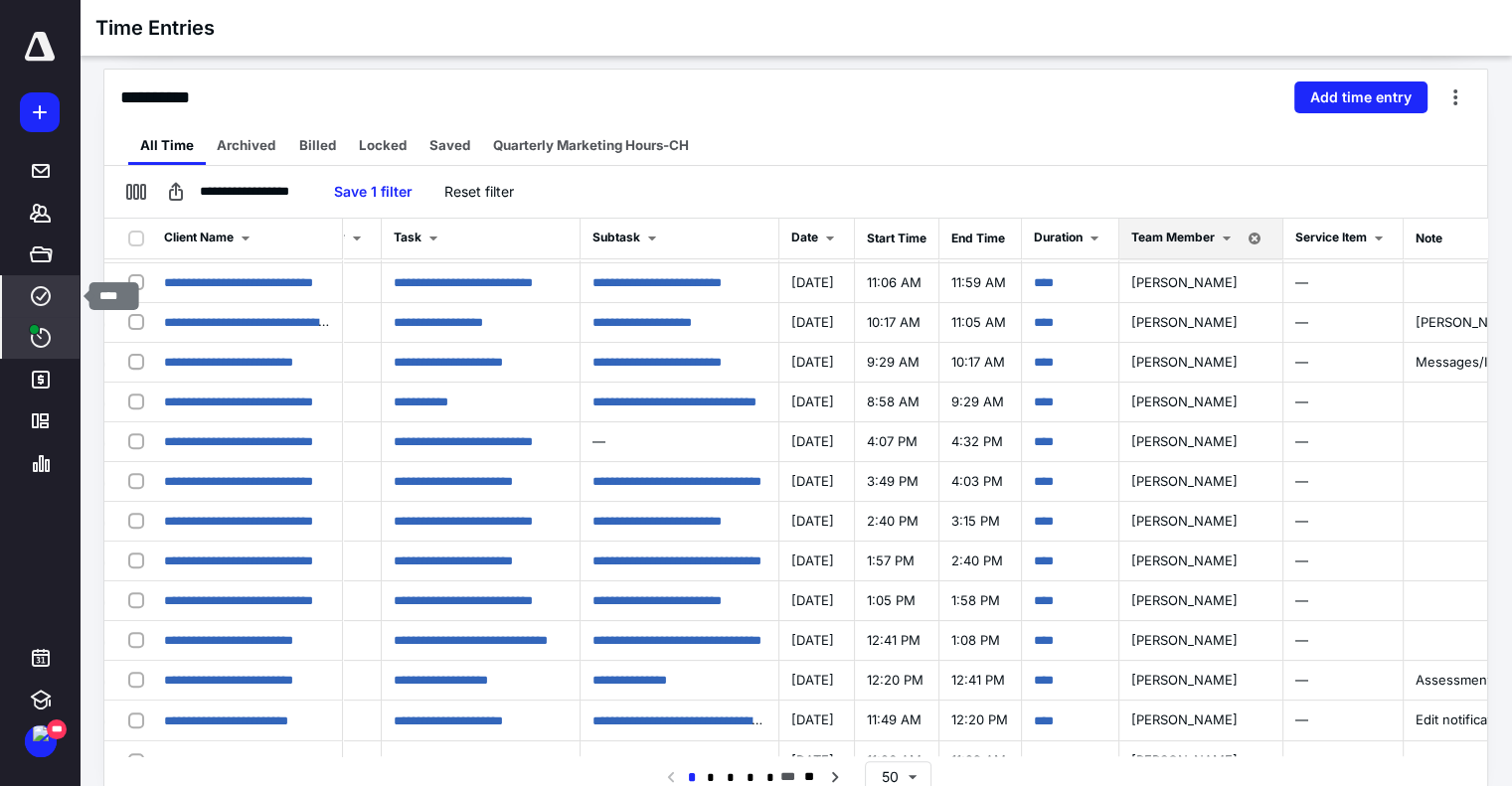 click 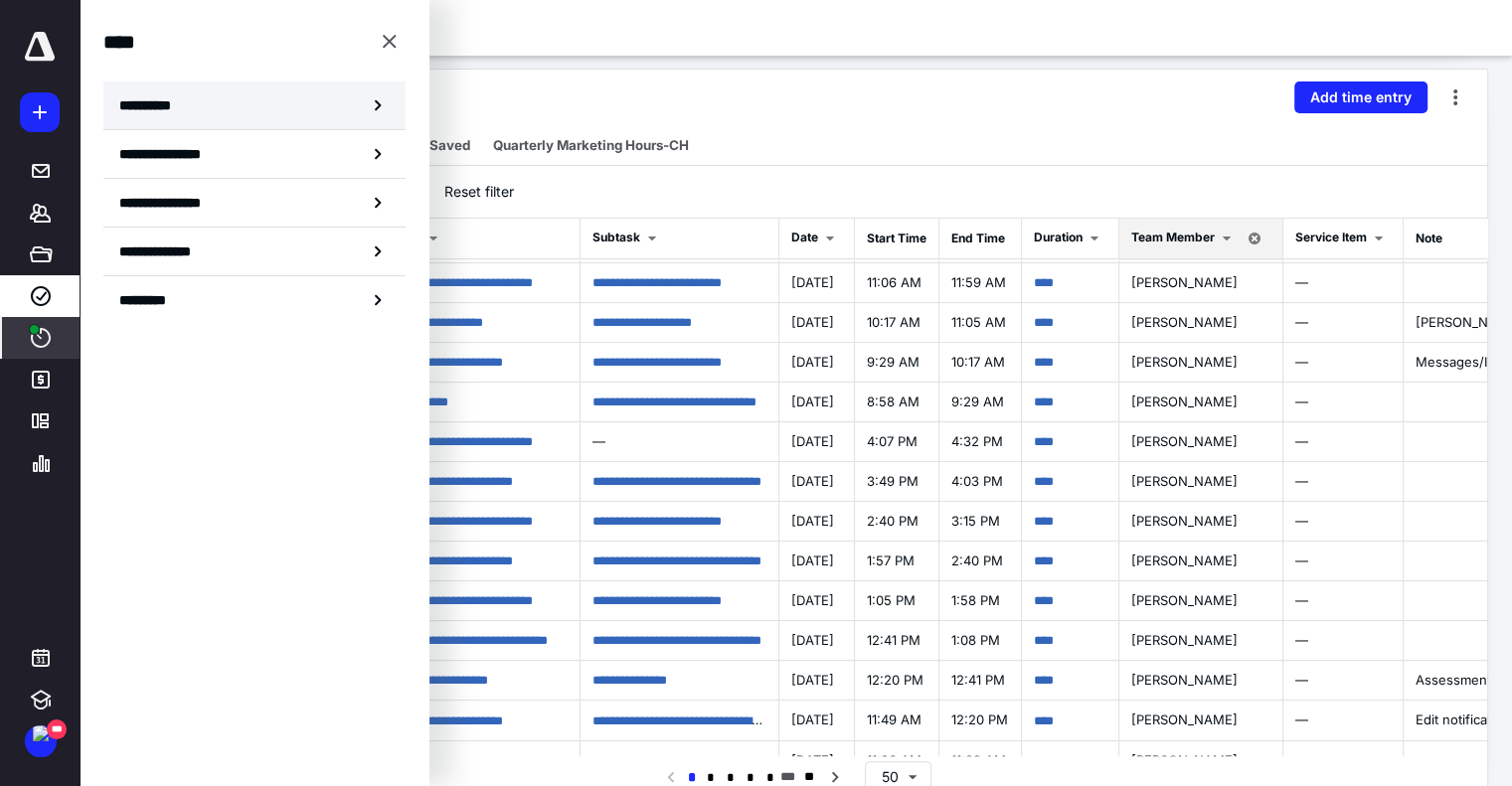 click on "**********" at bounding box center (152, 105) 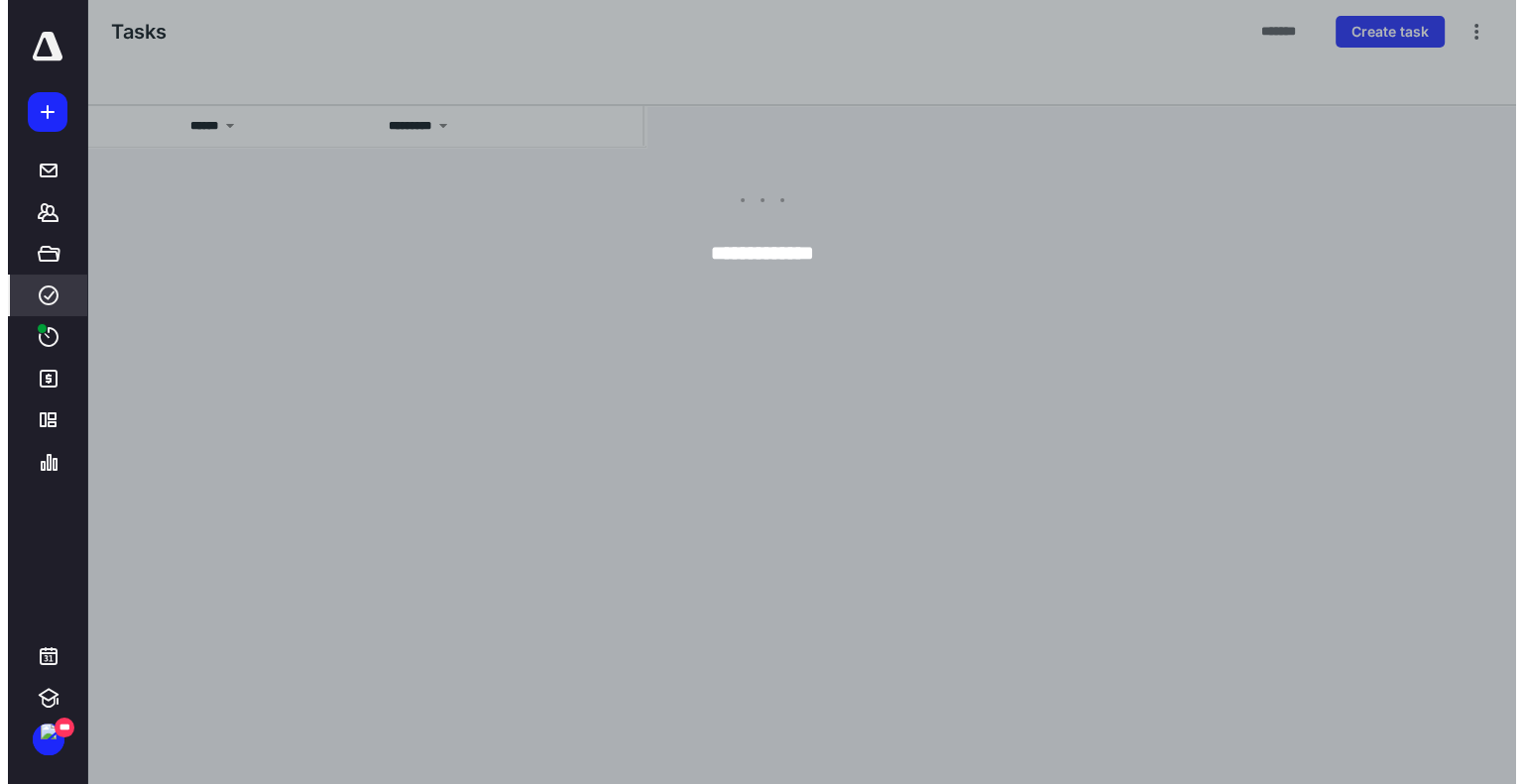 scroll, scrollTop: 0, scrollLeft: 0, axis: both 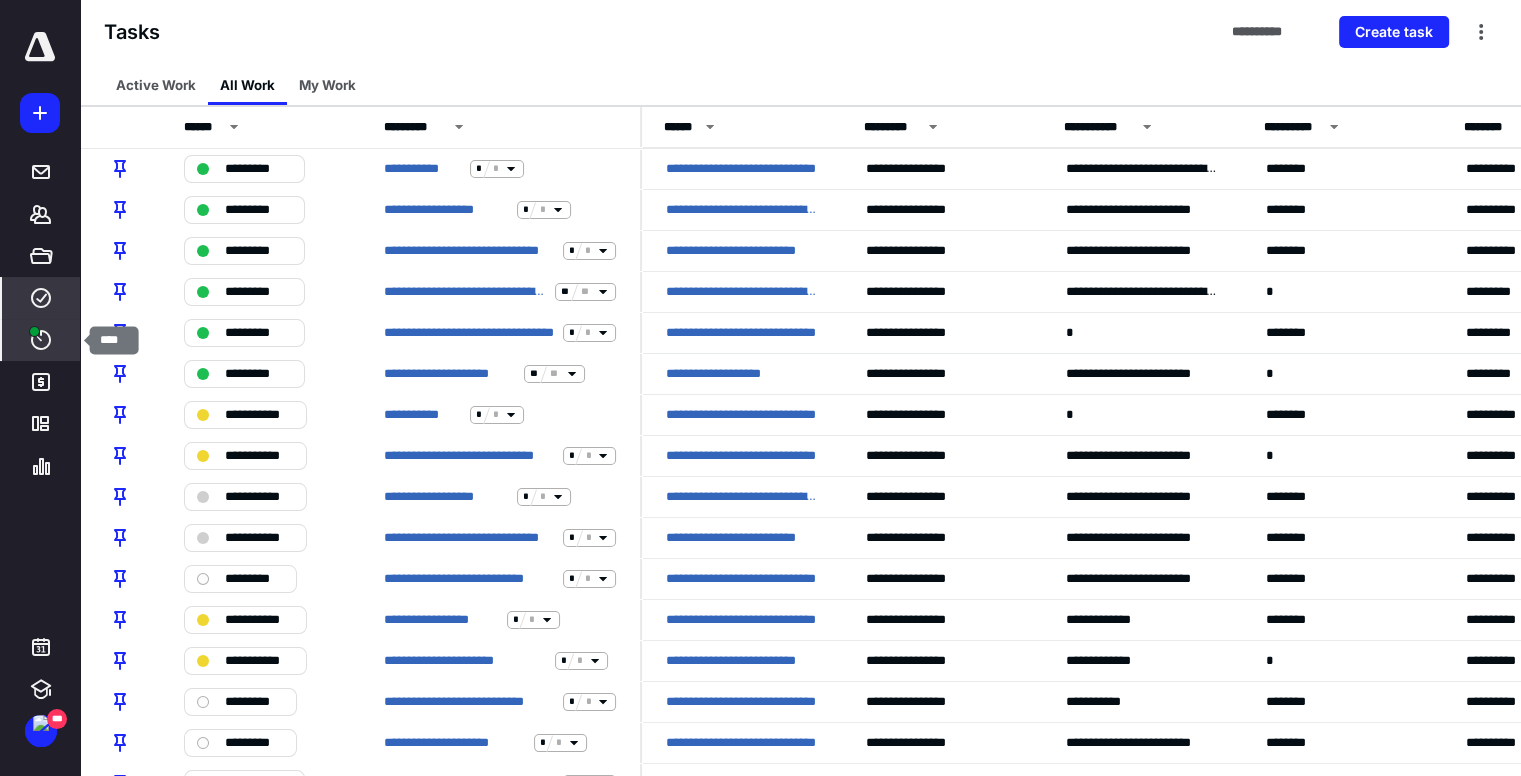 click 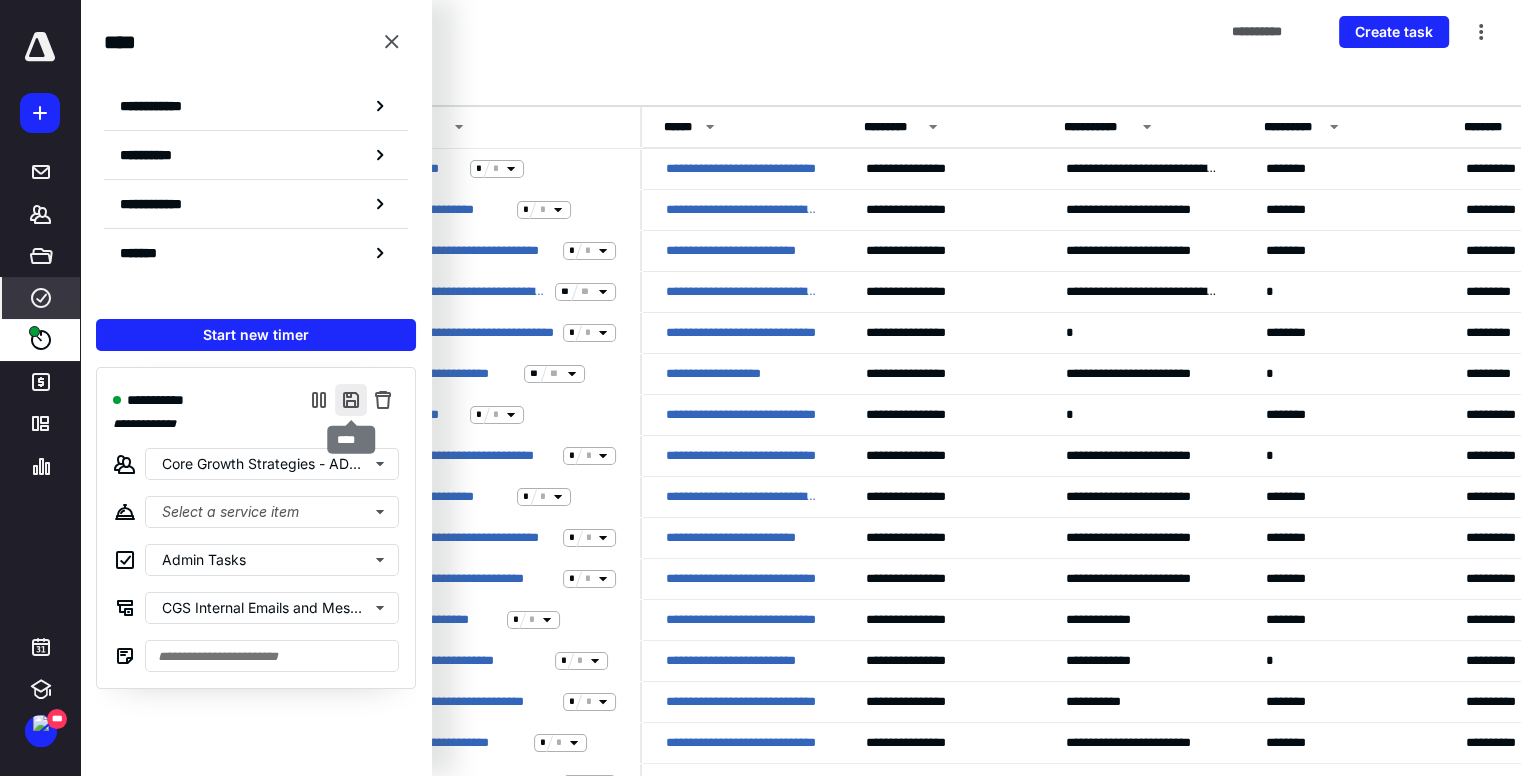 click at bounding box center (351, 400) 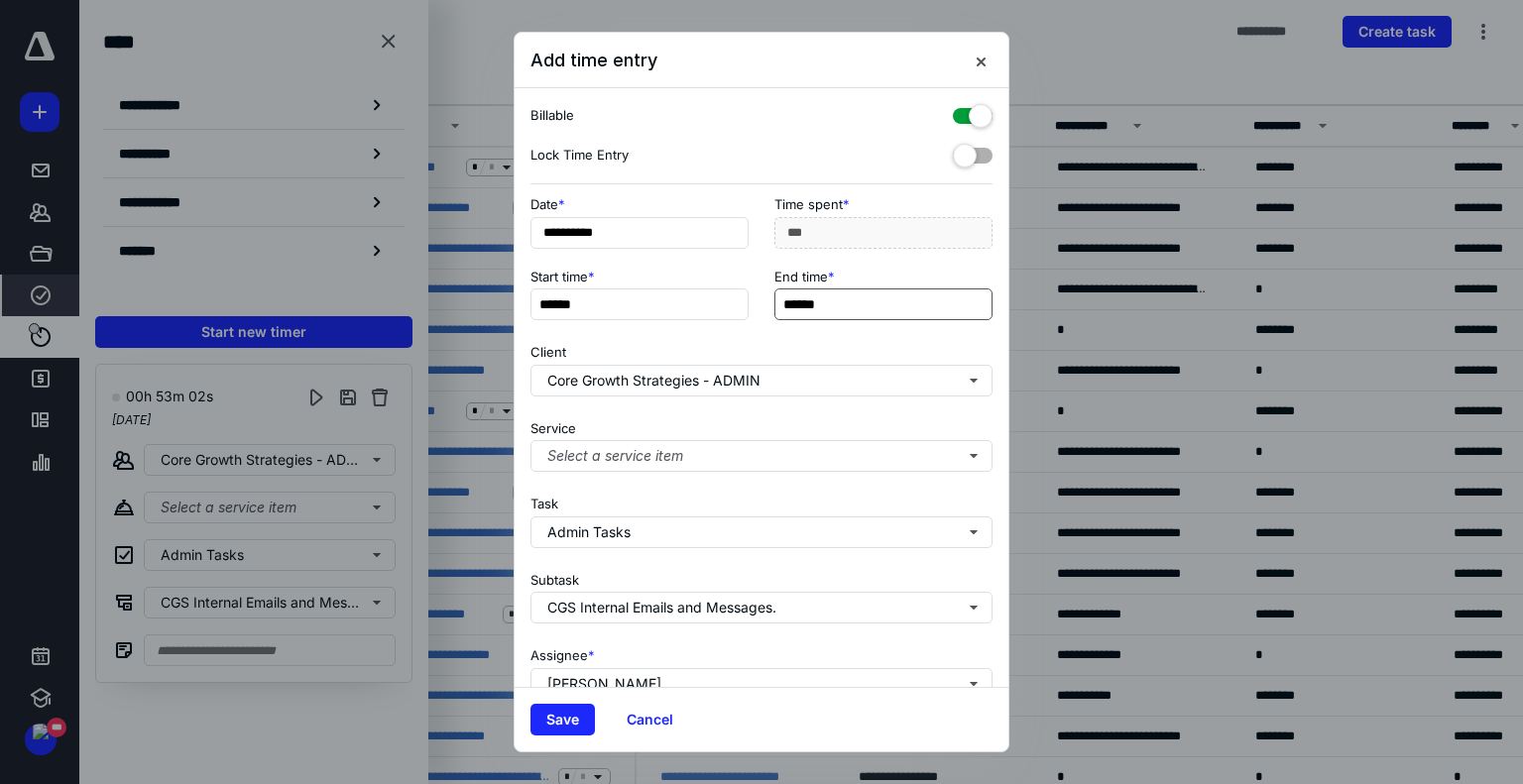 drag, startPoint x: 781, startPoint y: 301, endPoint x: 799, endPoint y: 300, distance: 18.027756 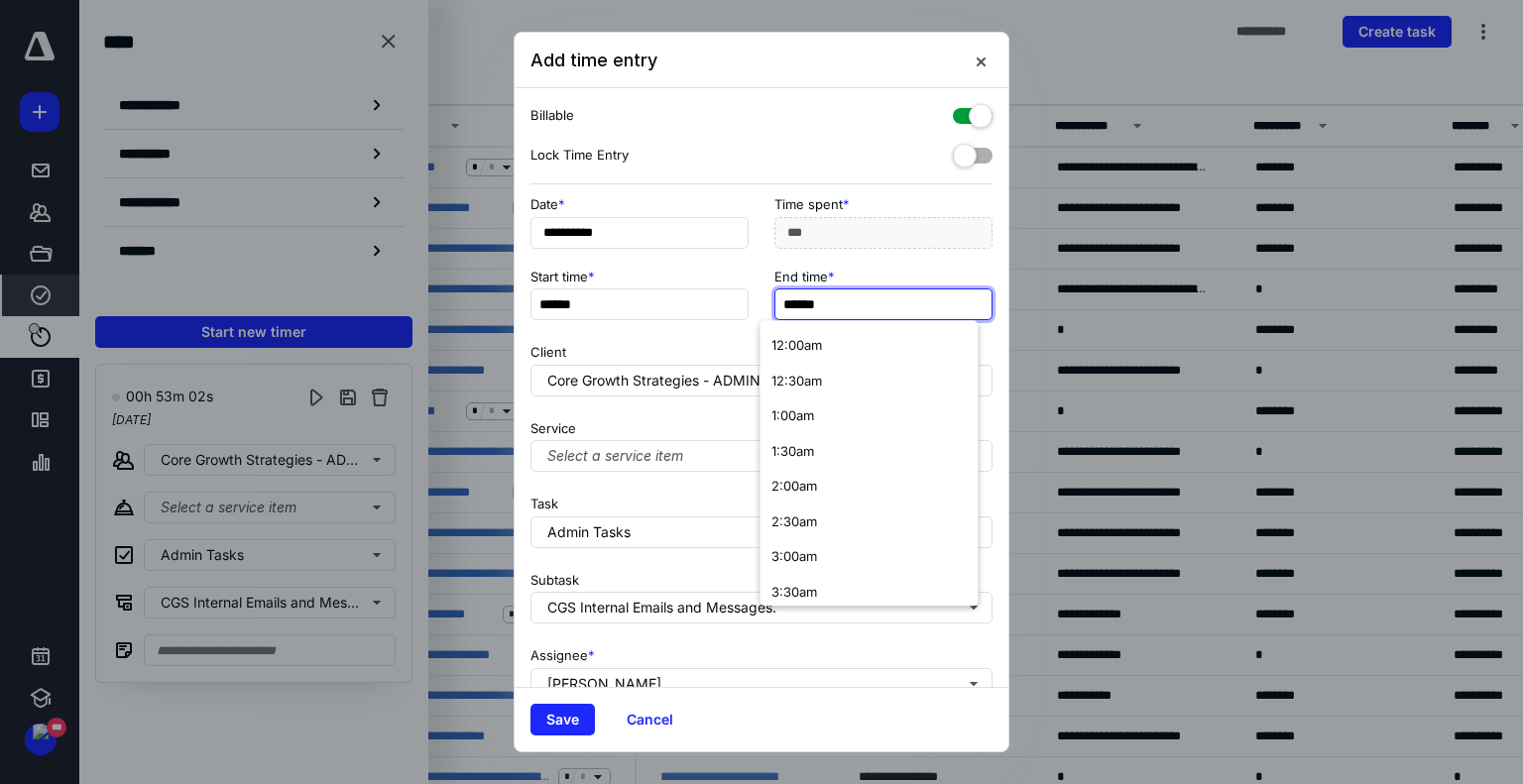 click on "******" at bounding box center [883, 304] 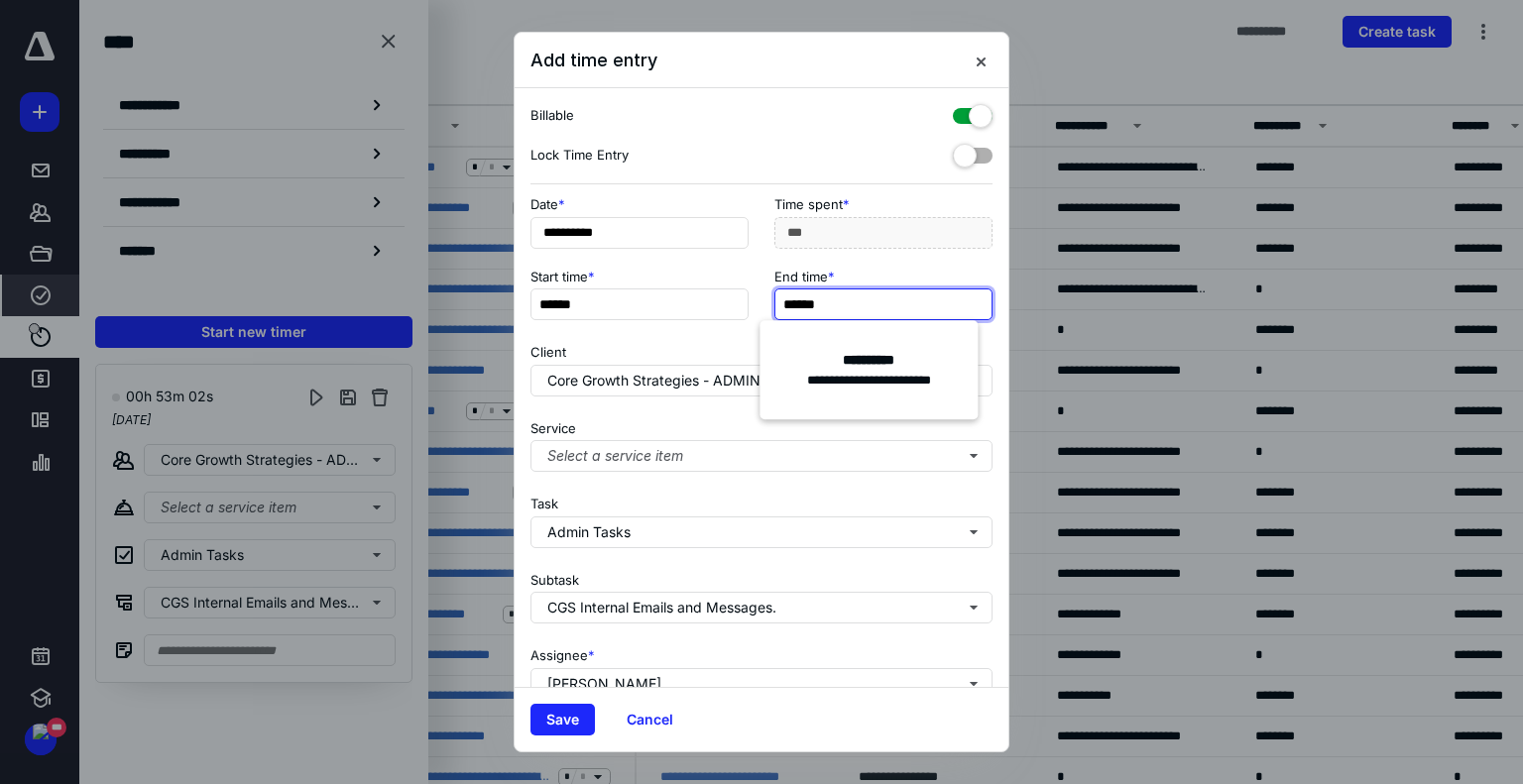 type on "******" 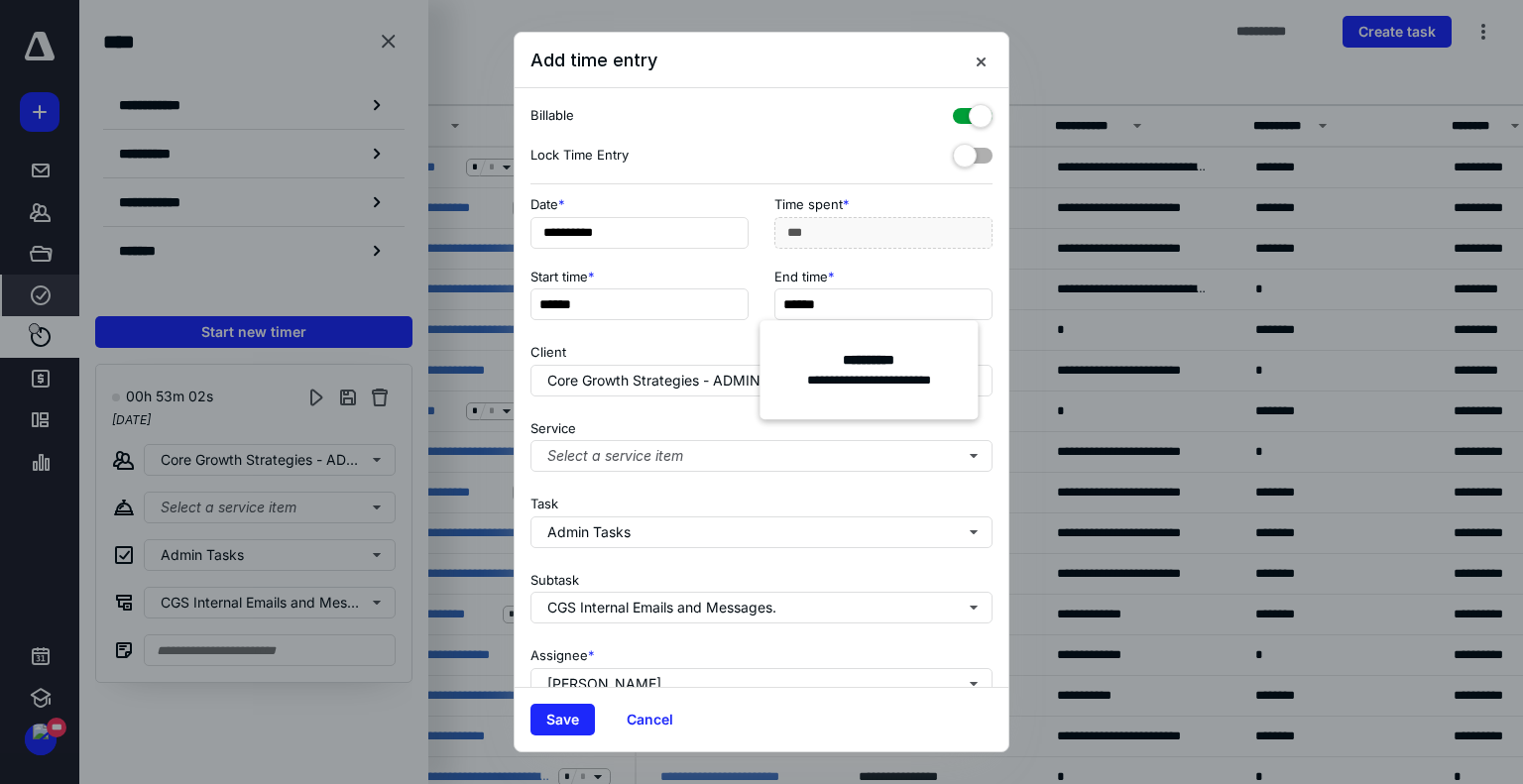 type on "***" 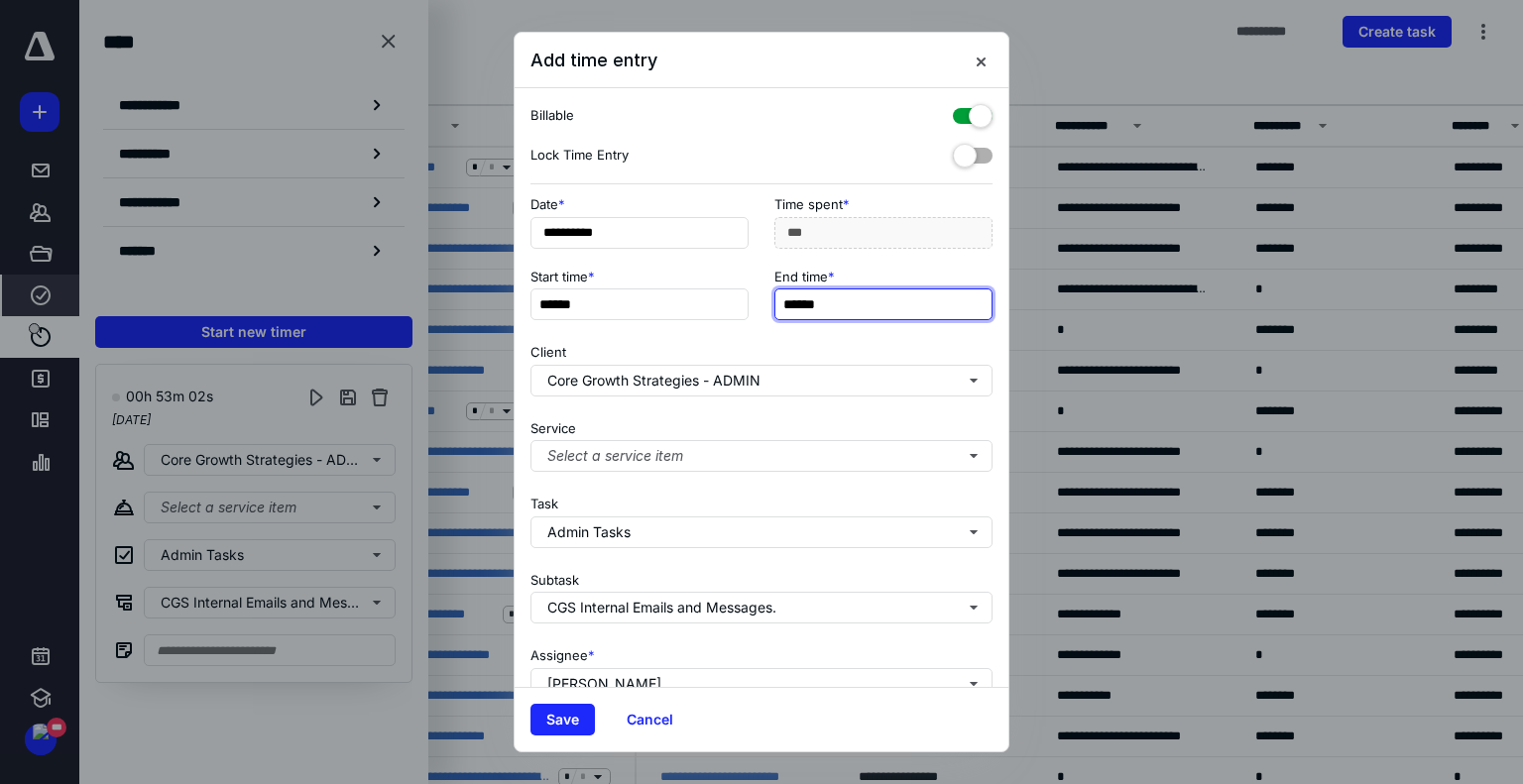 click on "******" at bounding box center [883, 304] 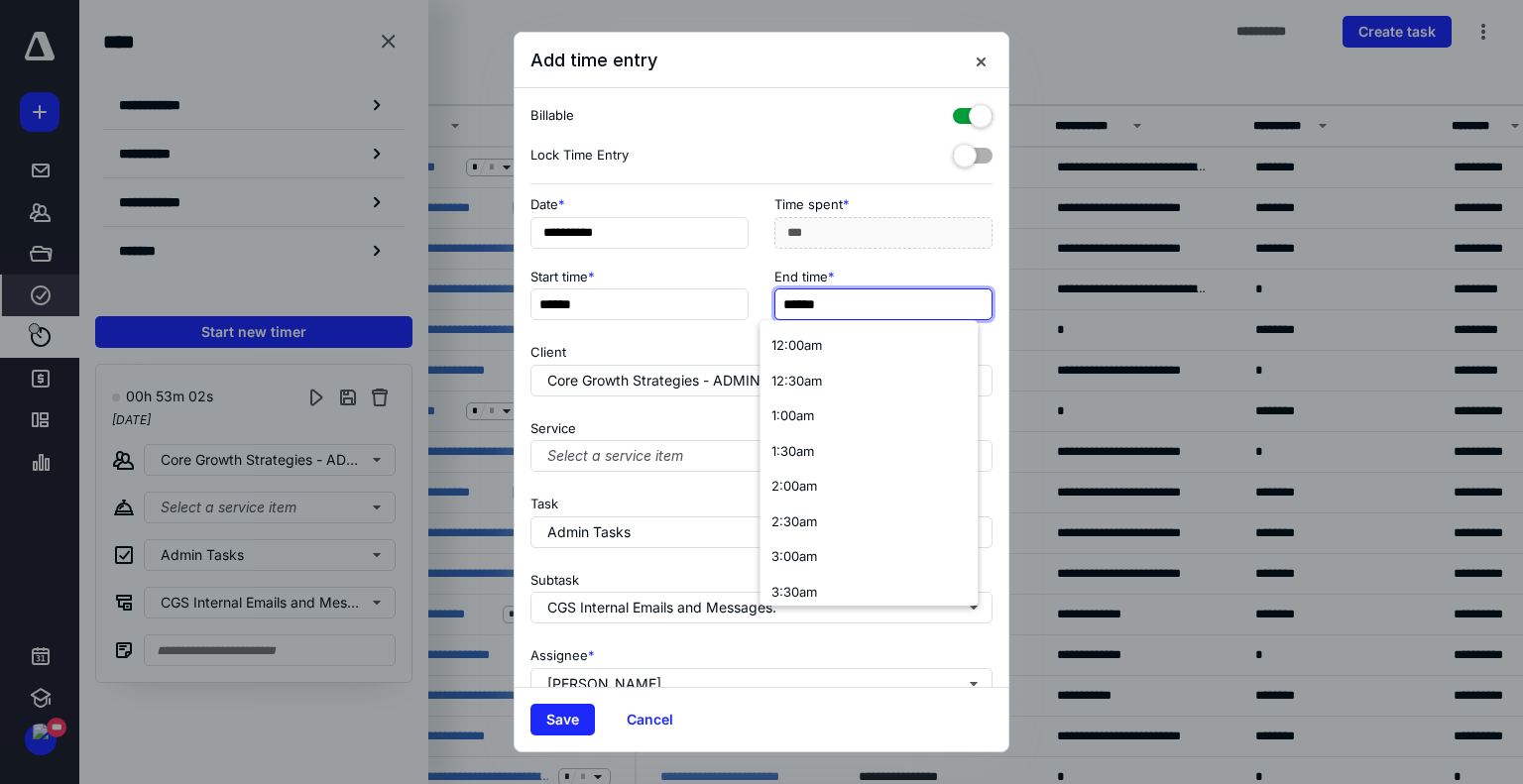click on "******" at bounding box center [883, 304] 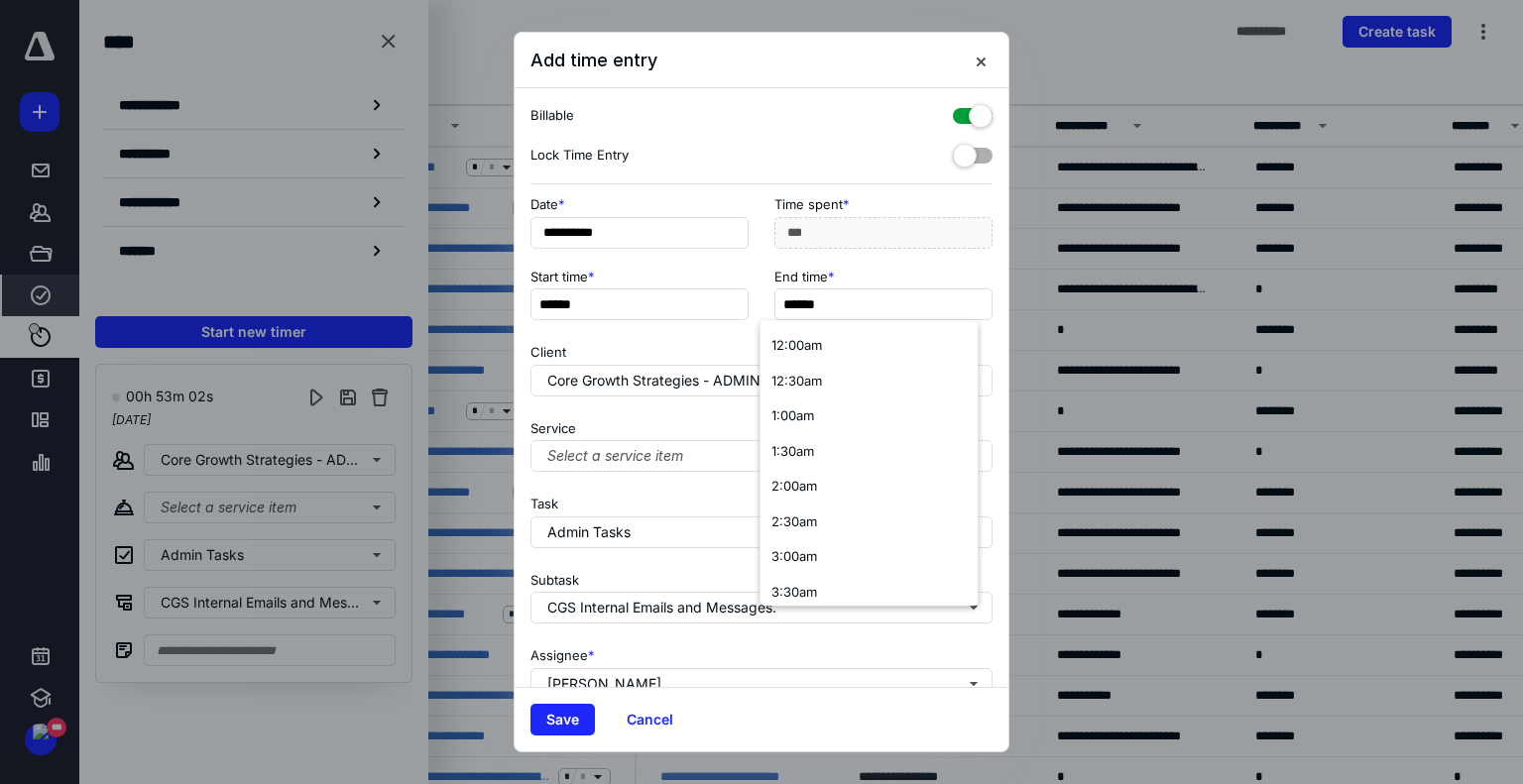 click on "**********" at bounding box center (762, 228) 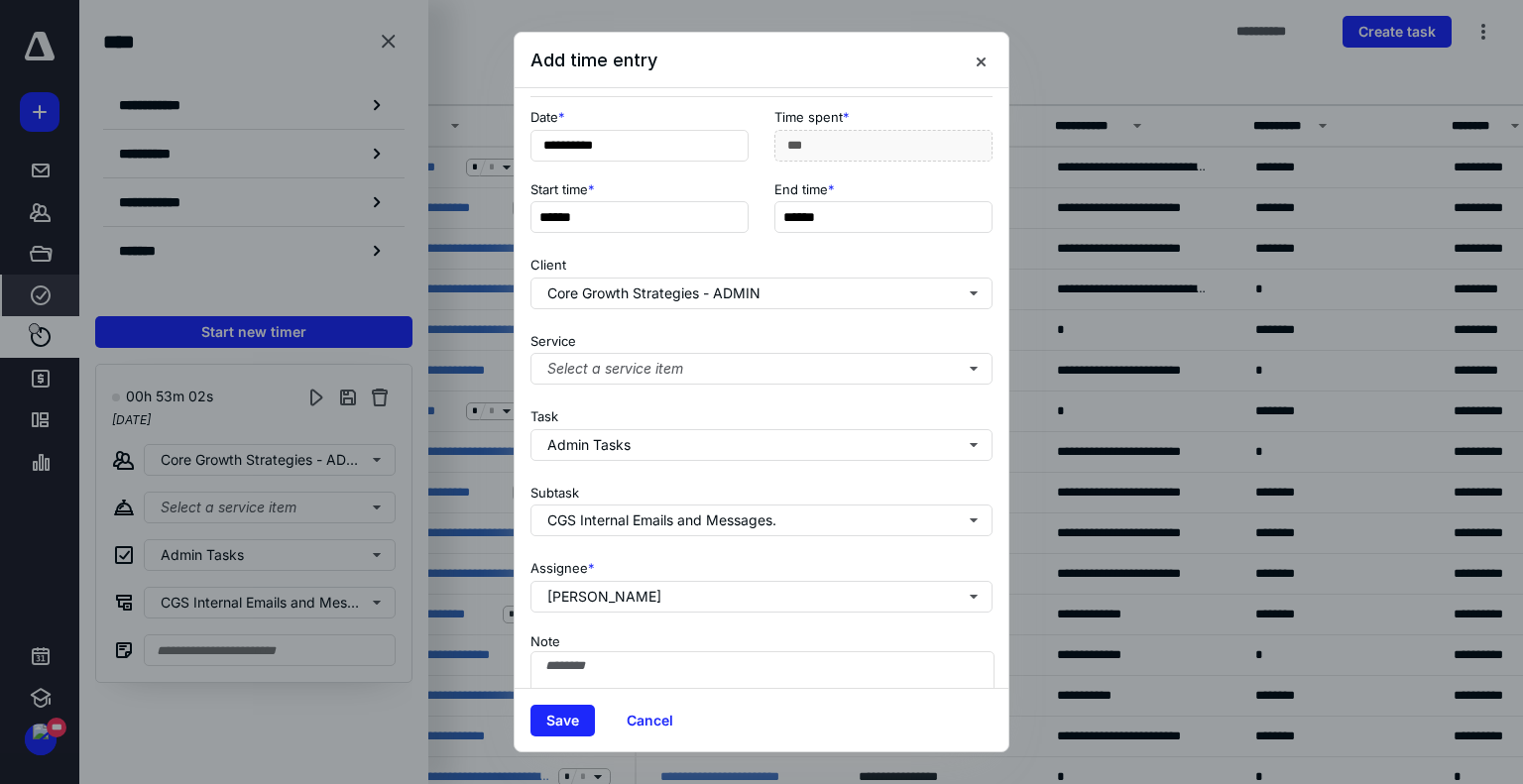 scroll, scrollTop: 180, scrollLeft: 0, axis: vertical 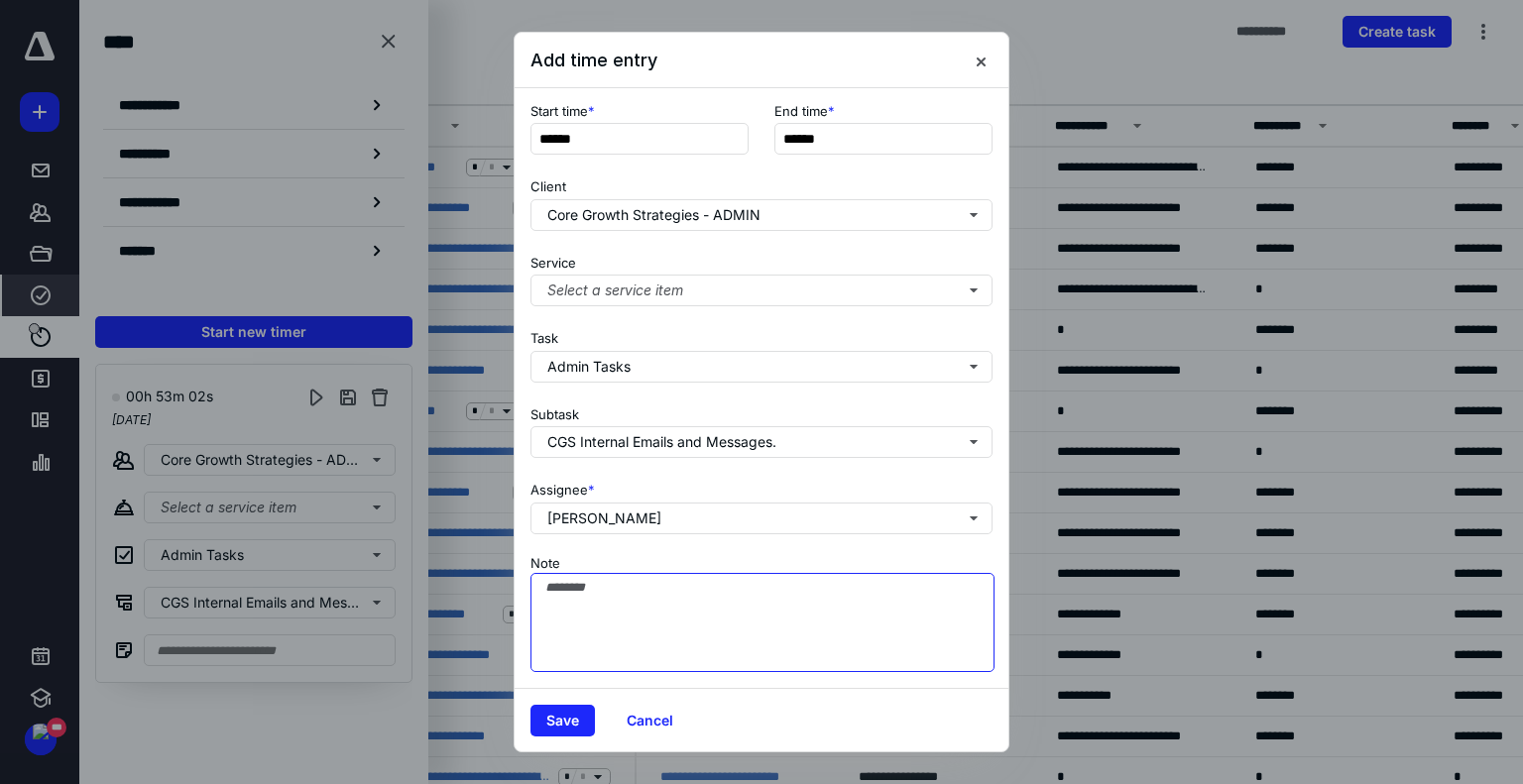 click on "Note" at bounding box center (762, 622) 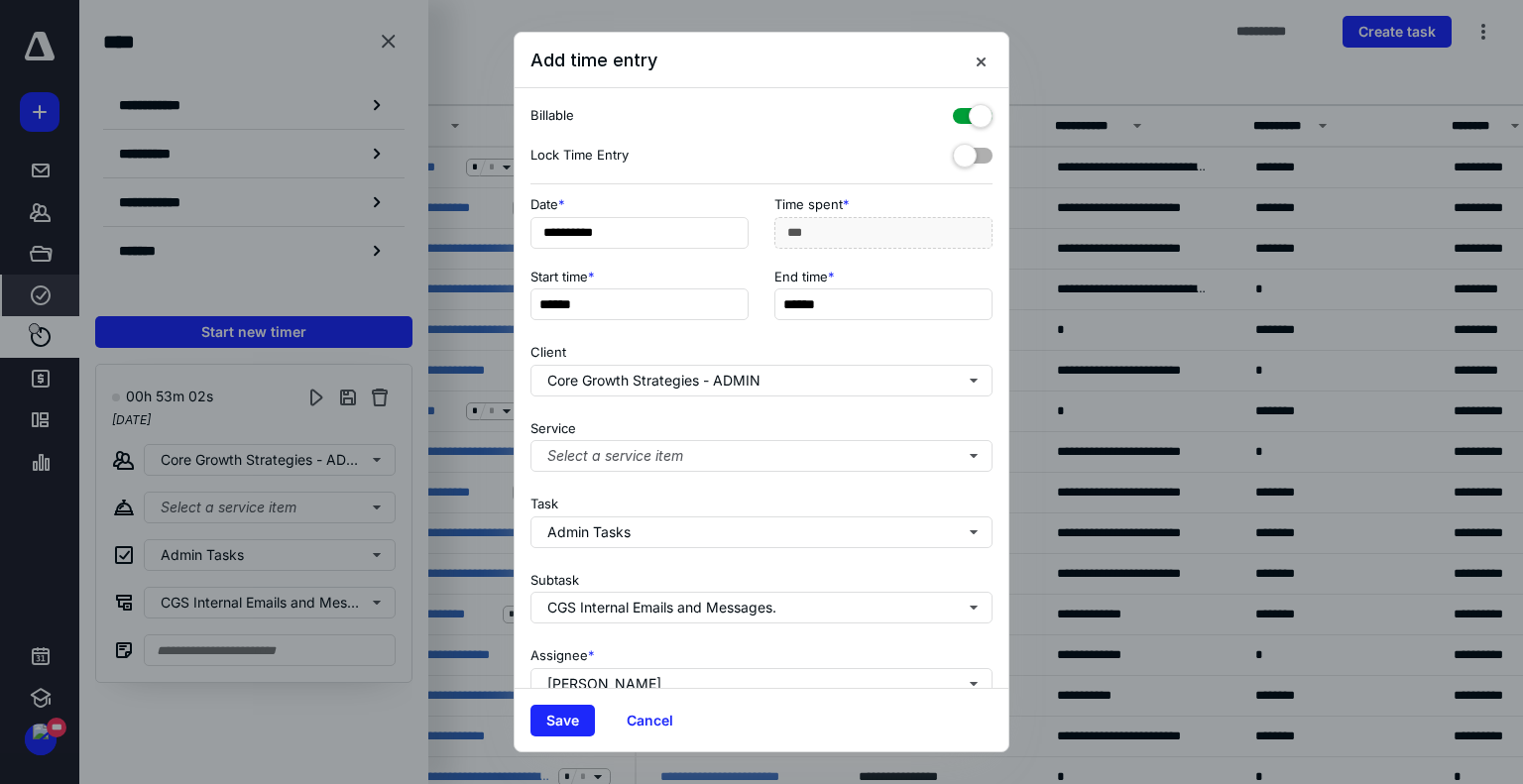 scroll, scrollTop: 180, scrollLeft: 0, axis: vertical 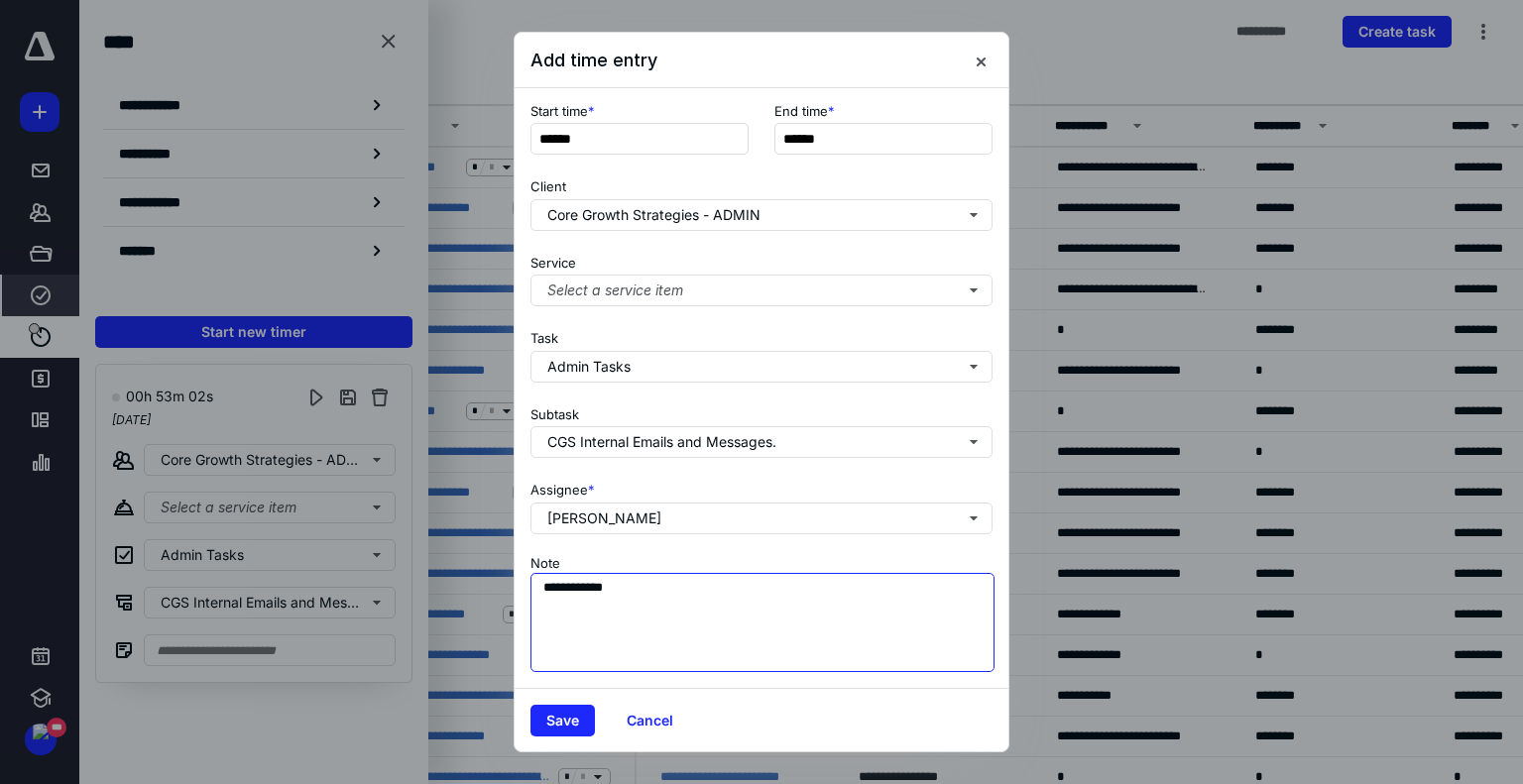 click on "**********" at bounding box center (762, 622) 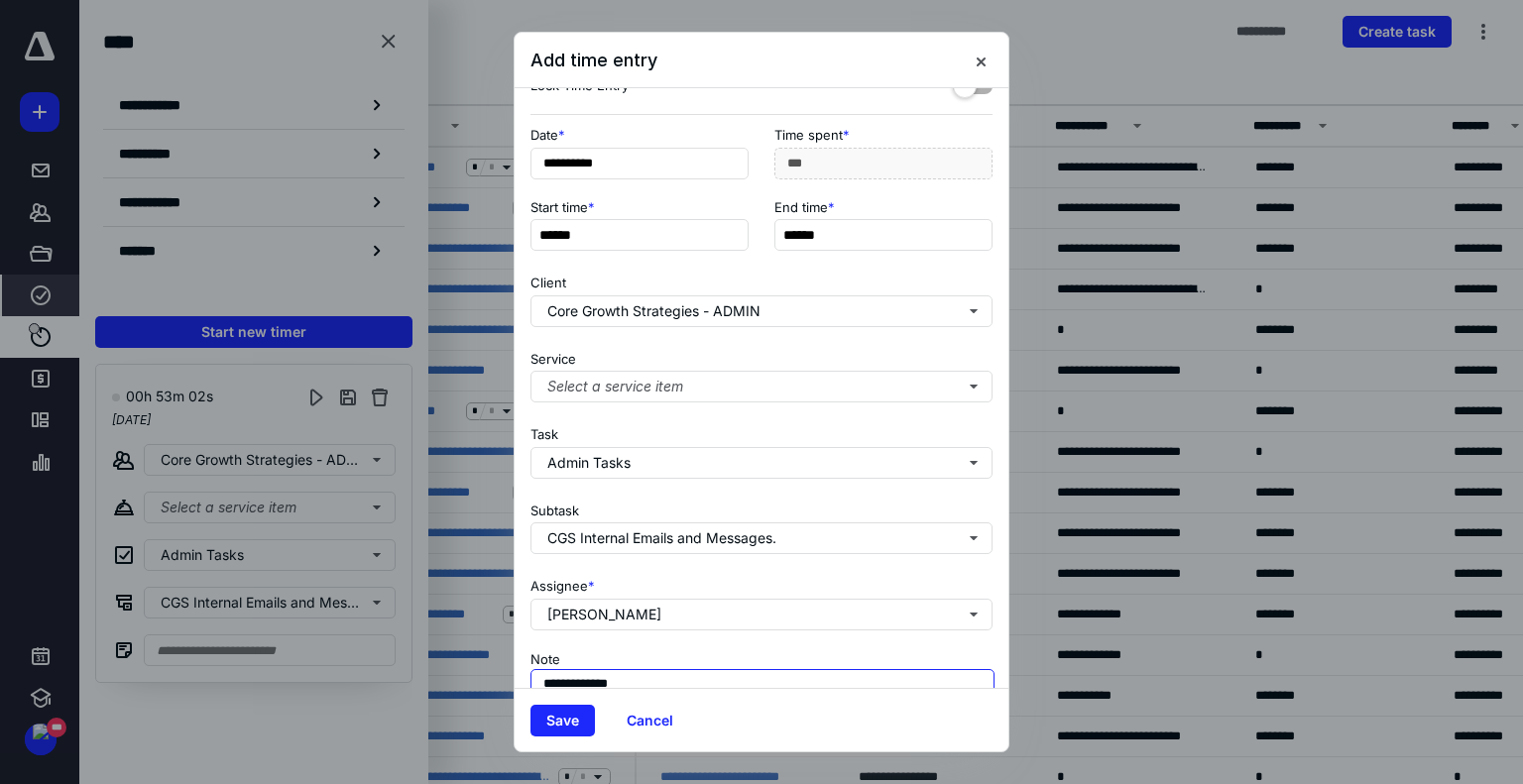 scroll, scrollTop: 0, scrollLeft: 0, axis: both 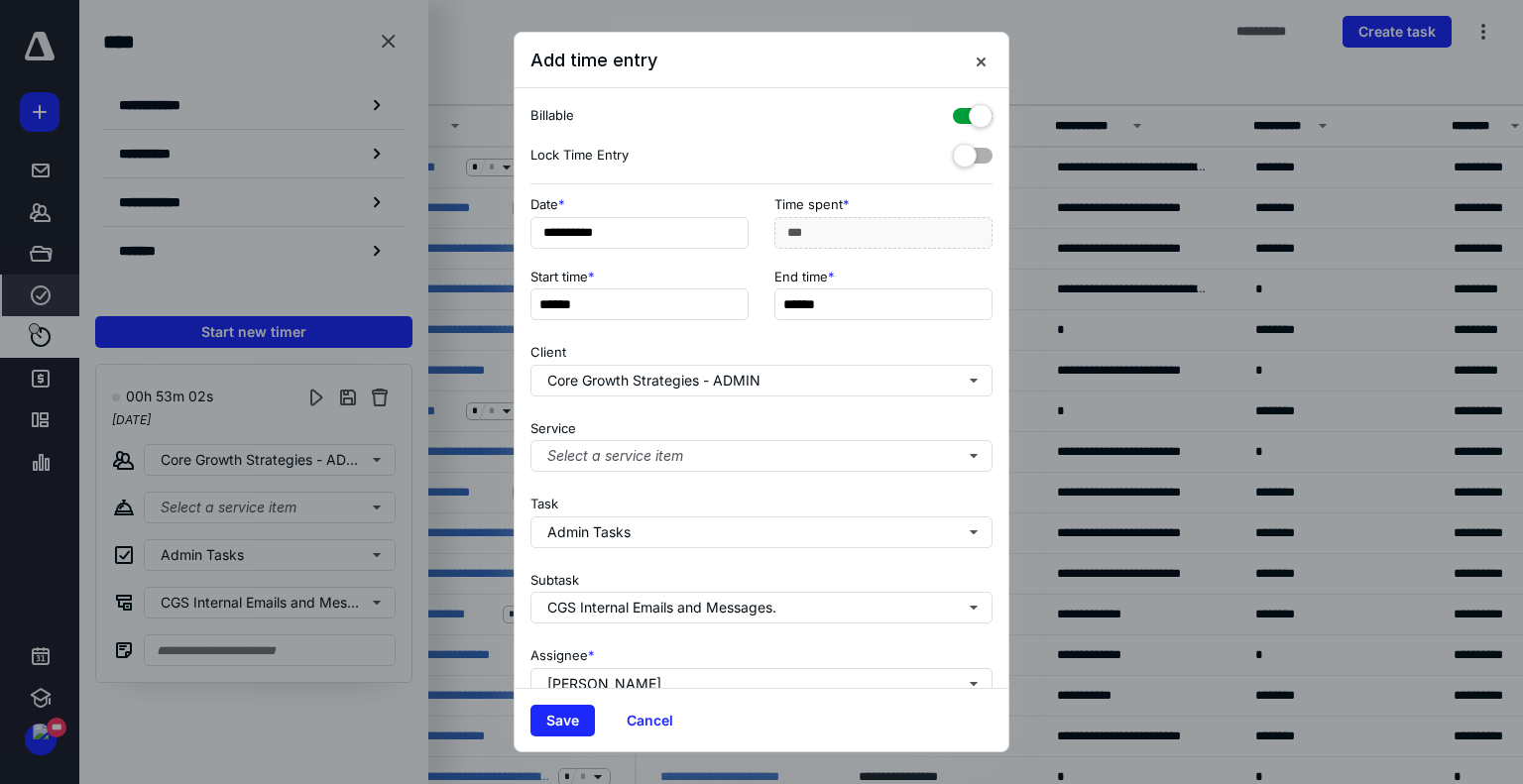 type on "**********" 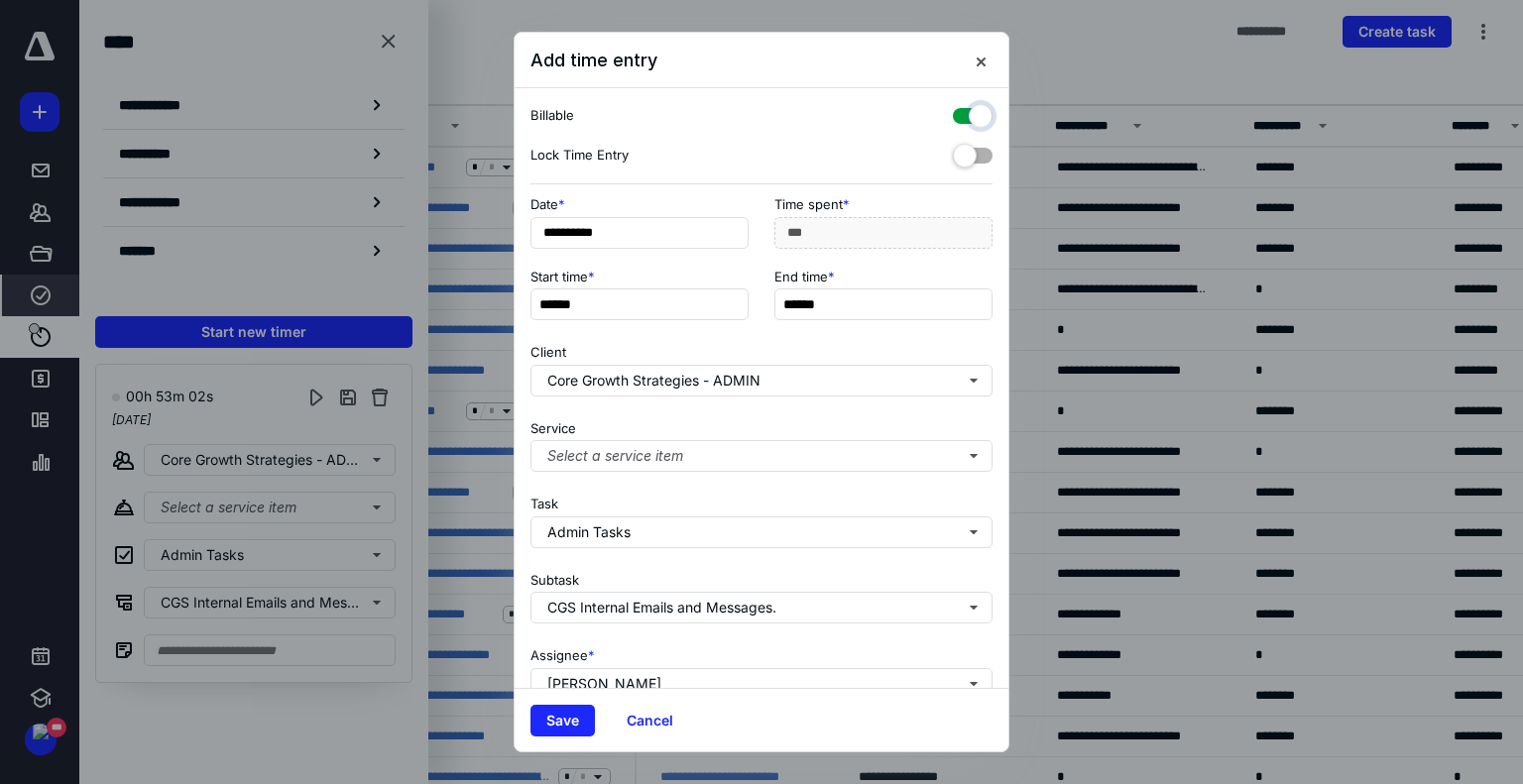 click at bounding box center [963, 113] 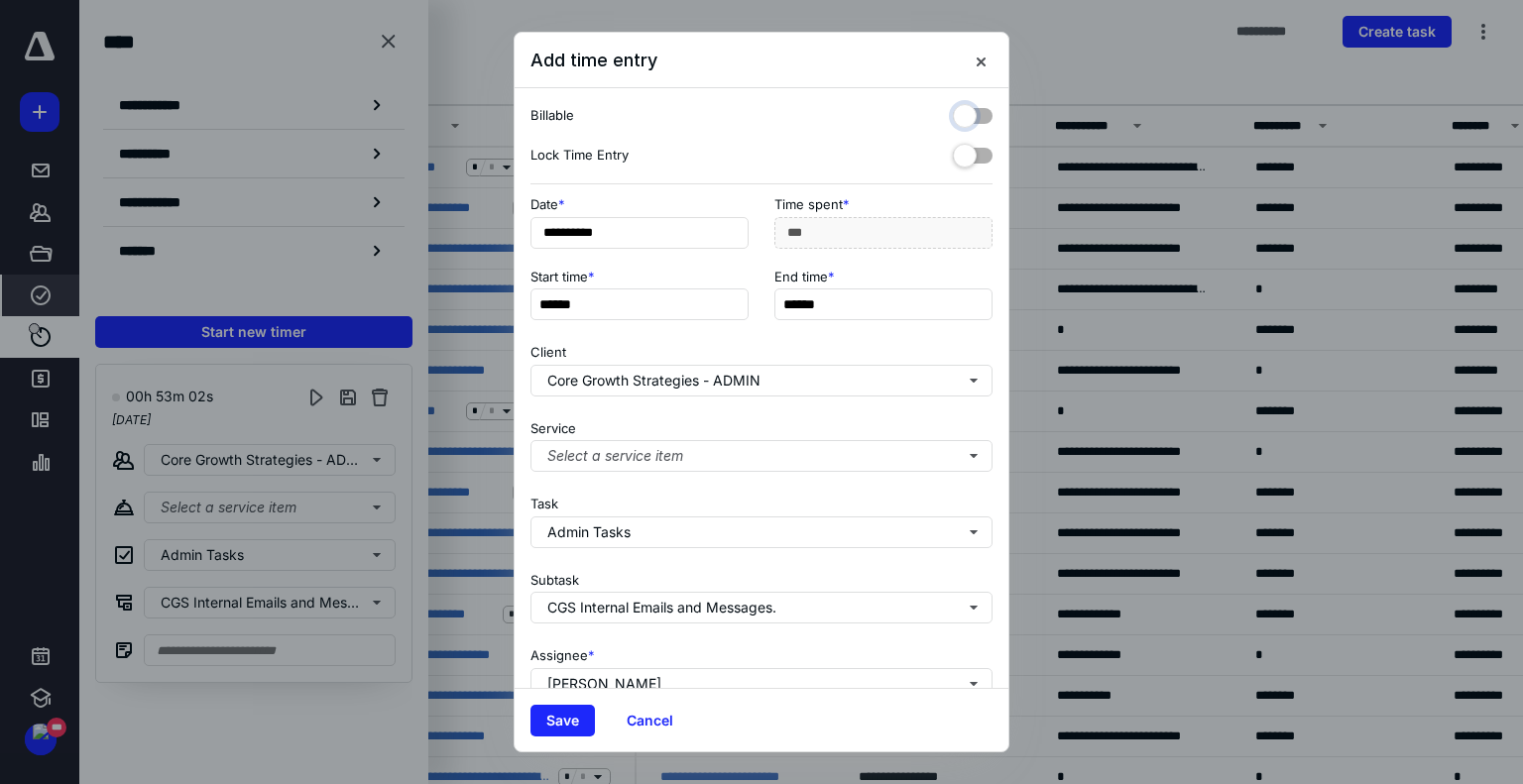 checkbox on "false" 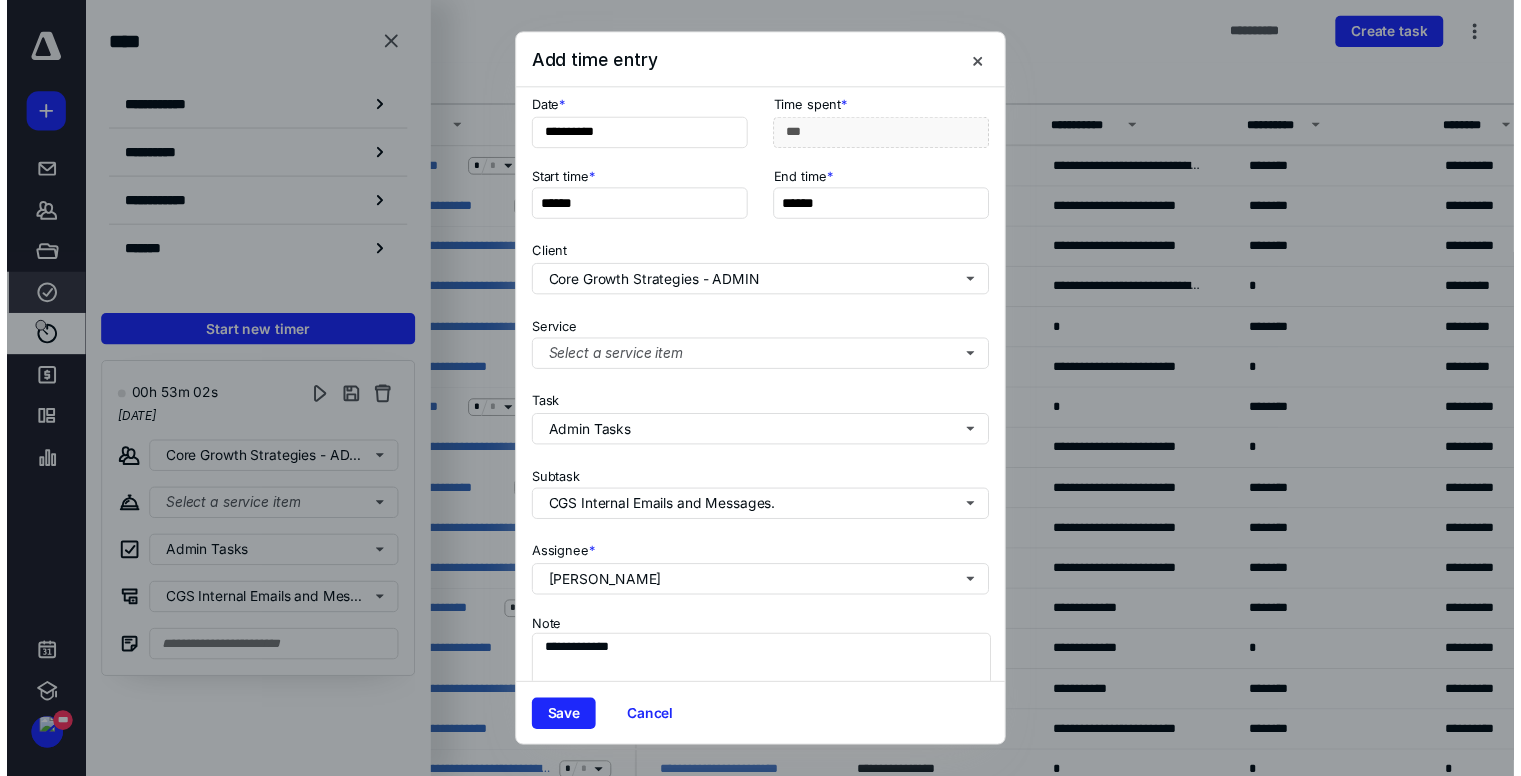 scroll, scrollTop: 182, scrollLeft: 0, axis: vertical 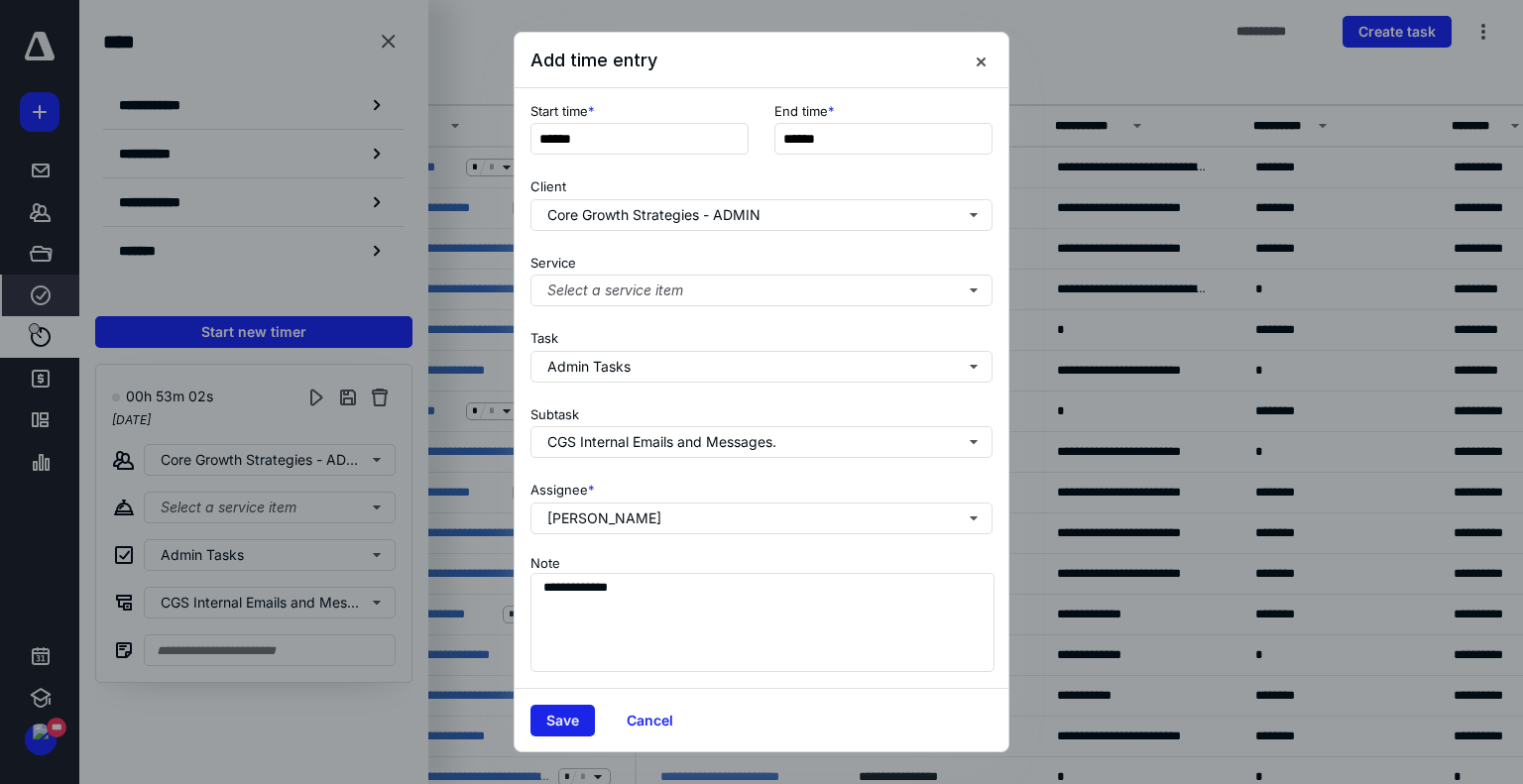 click on "Save" at bounding box center (562, 721) 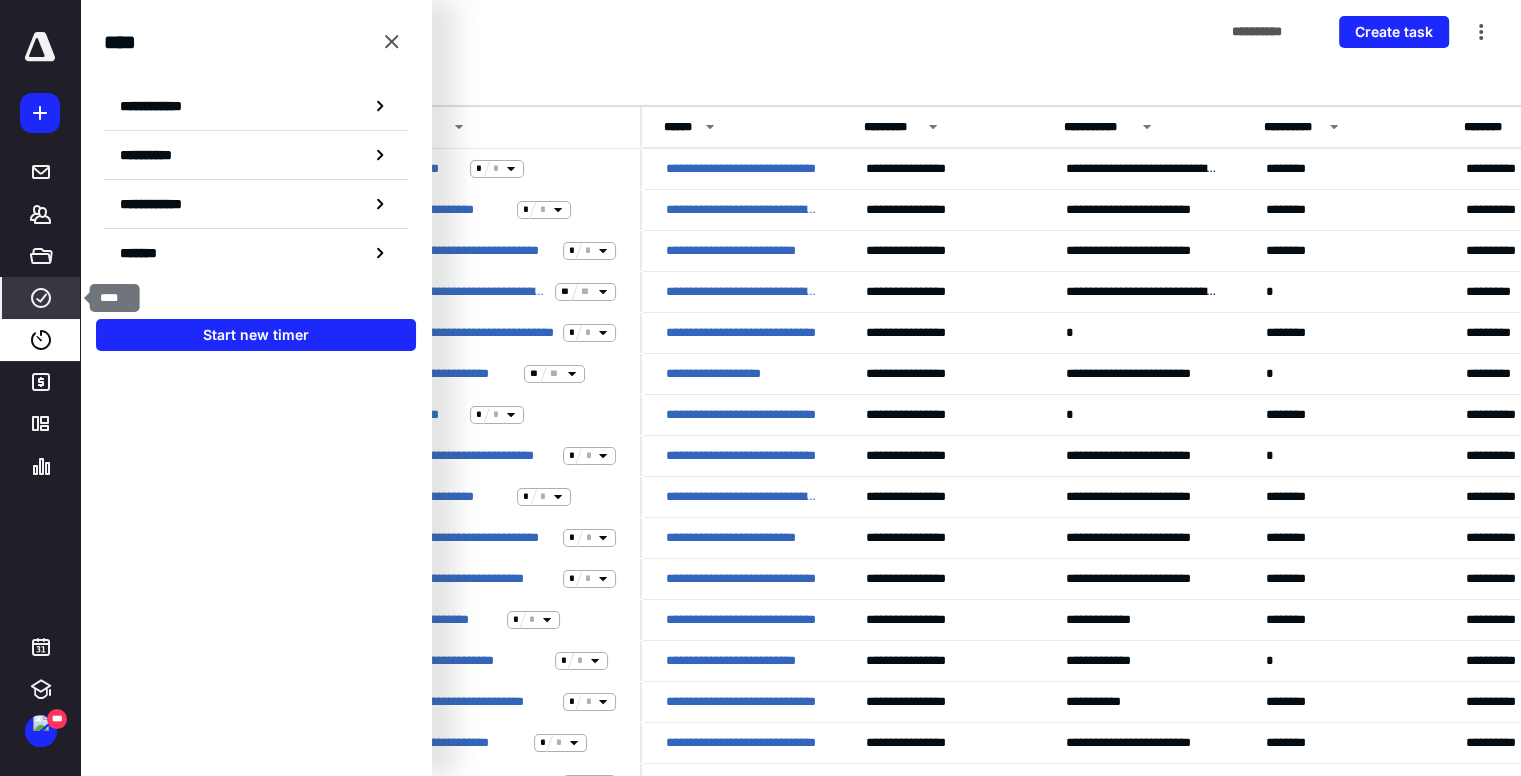 click on "****" at bounding box center [41, 298] 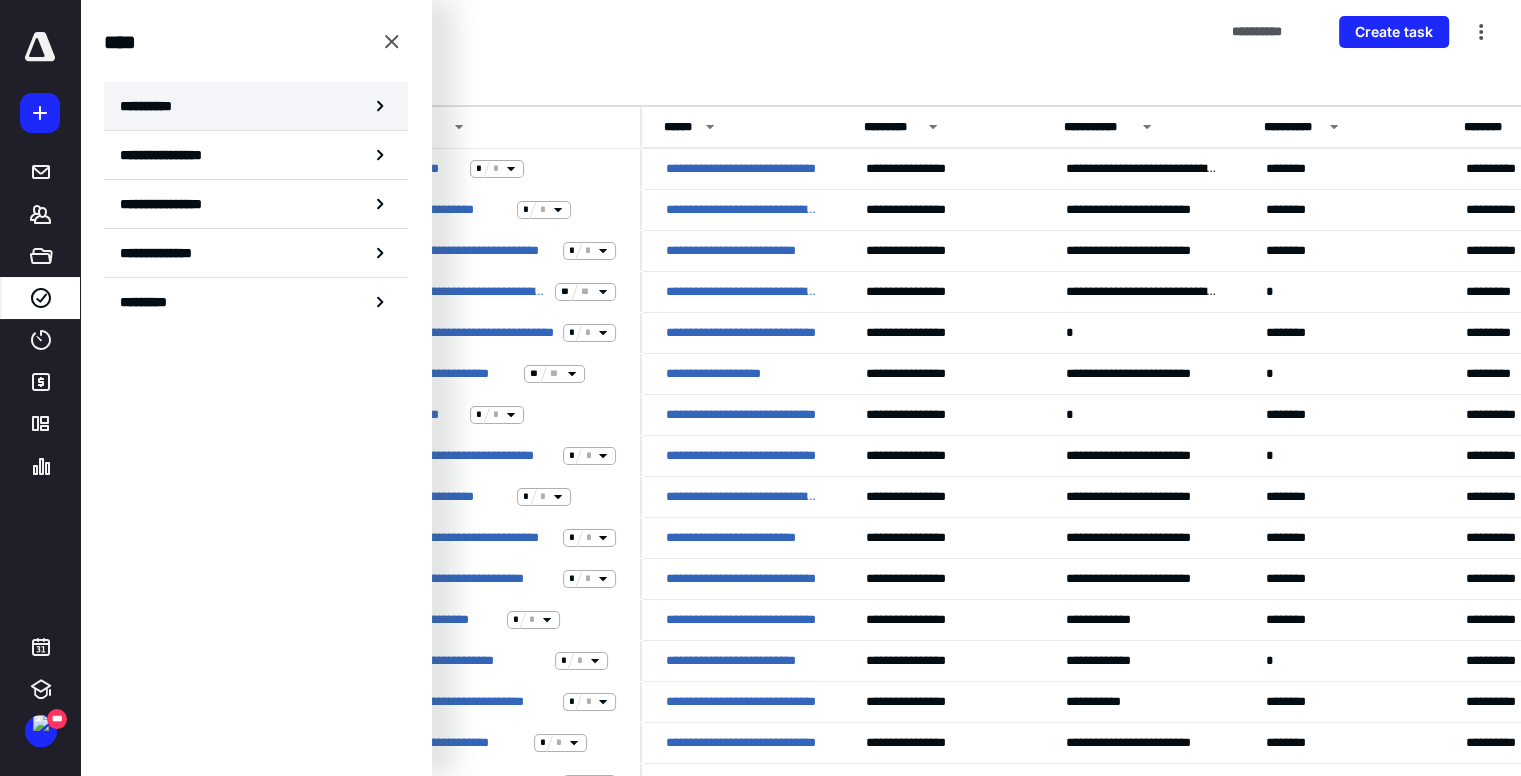 click on "**********" at bounding box center [256, 106] 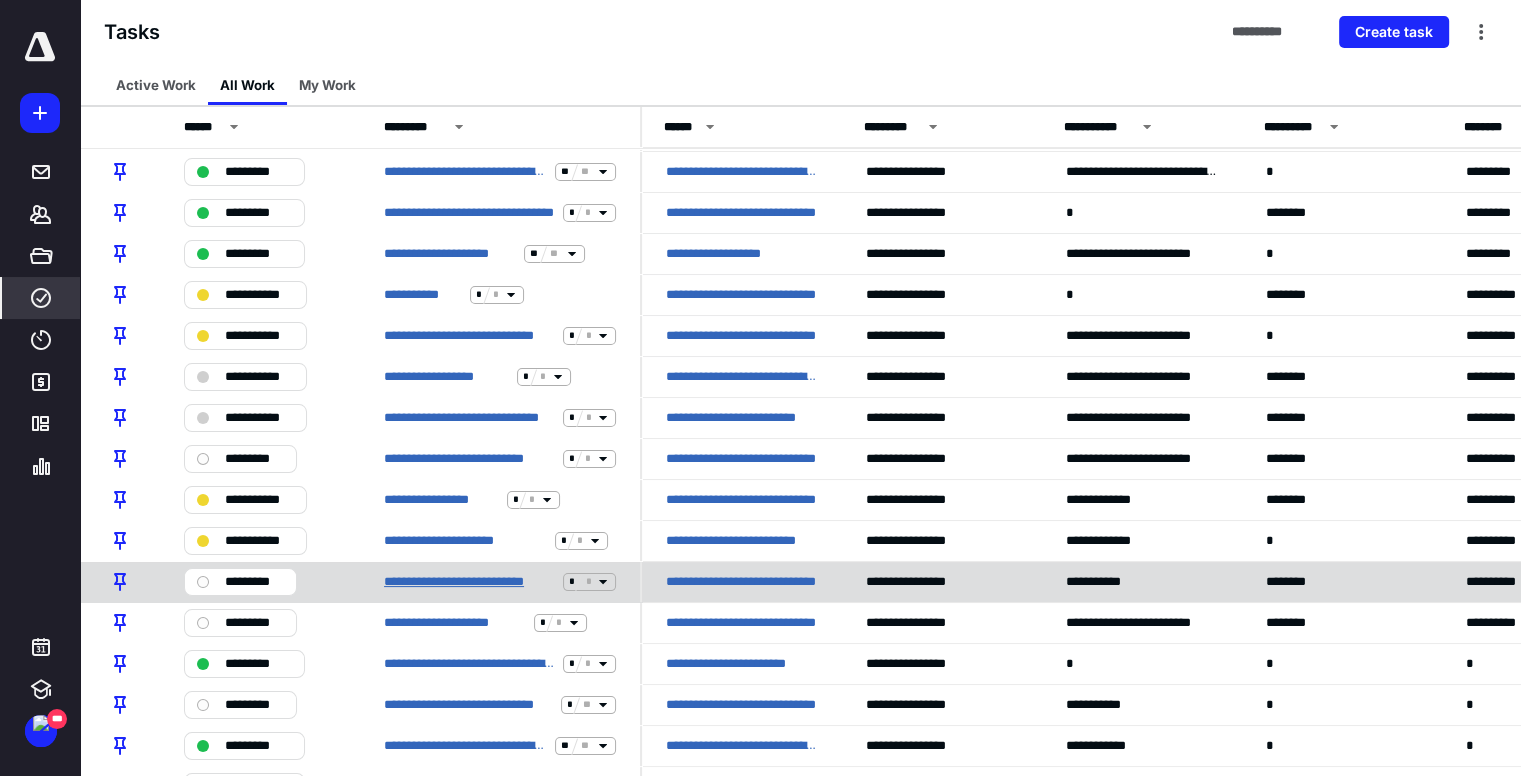 scroll, scrollTop: 200, scrollLeft: 0, axis: vertical 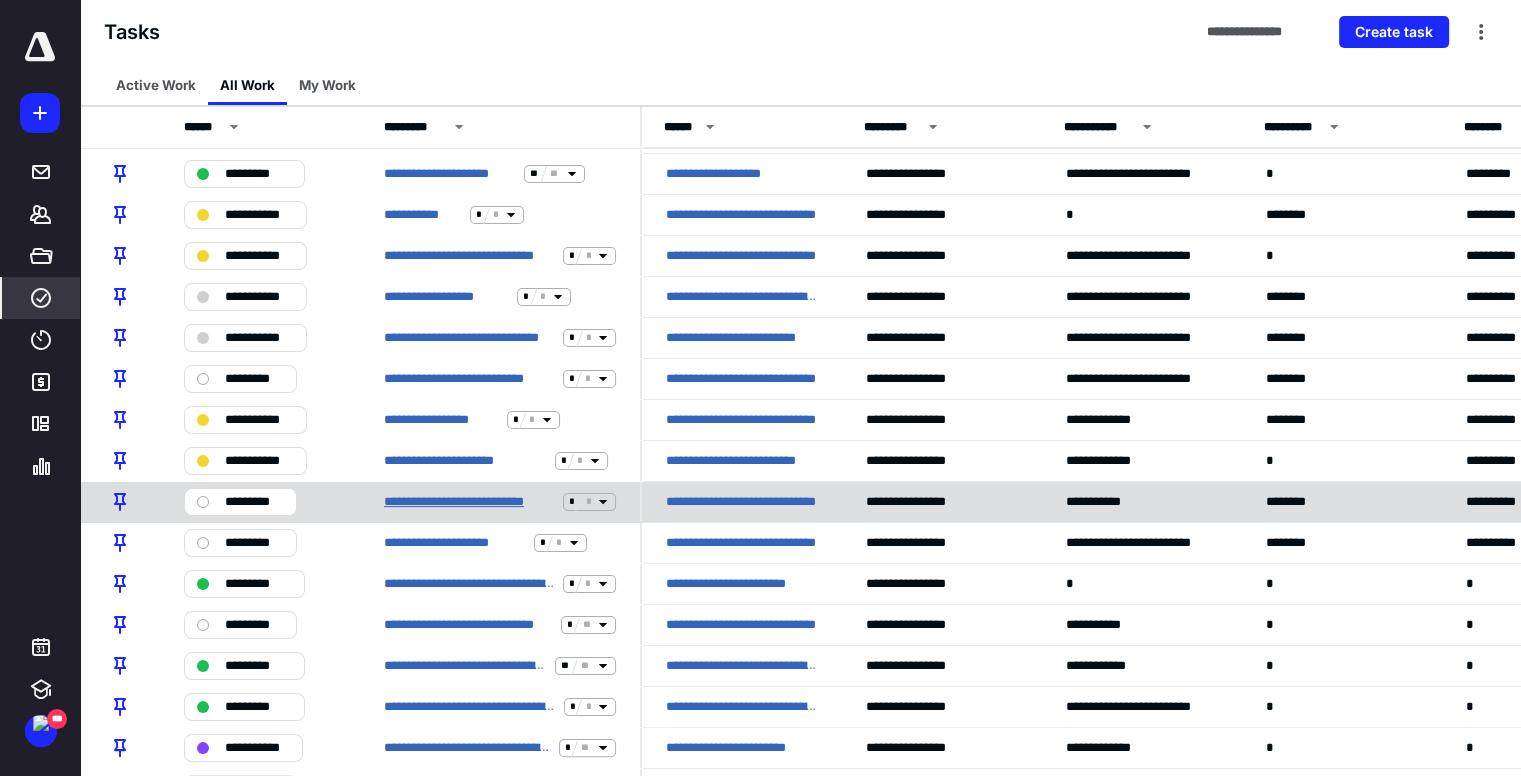 click on "**********" at bounding box center (469, 502) 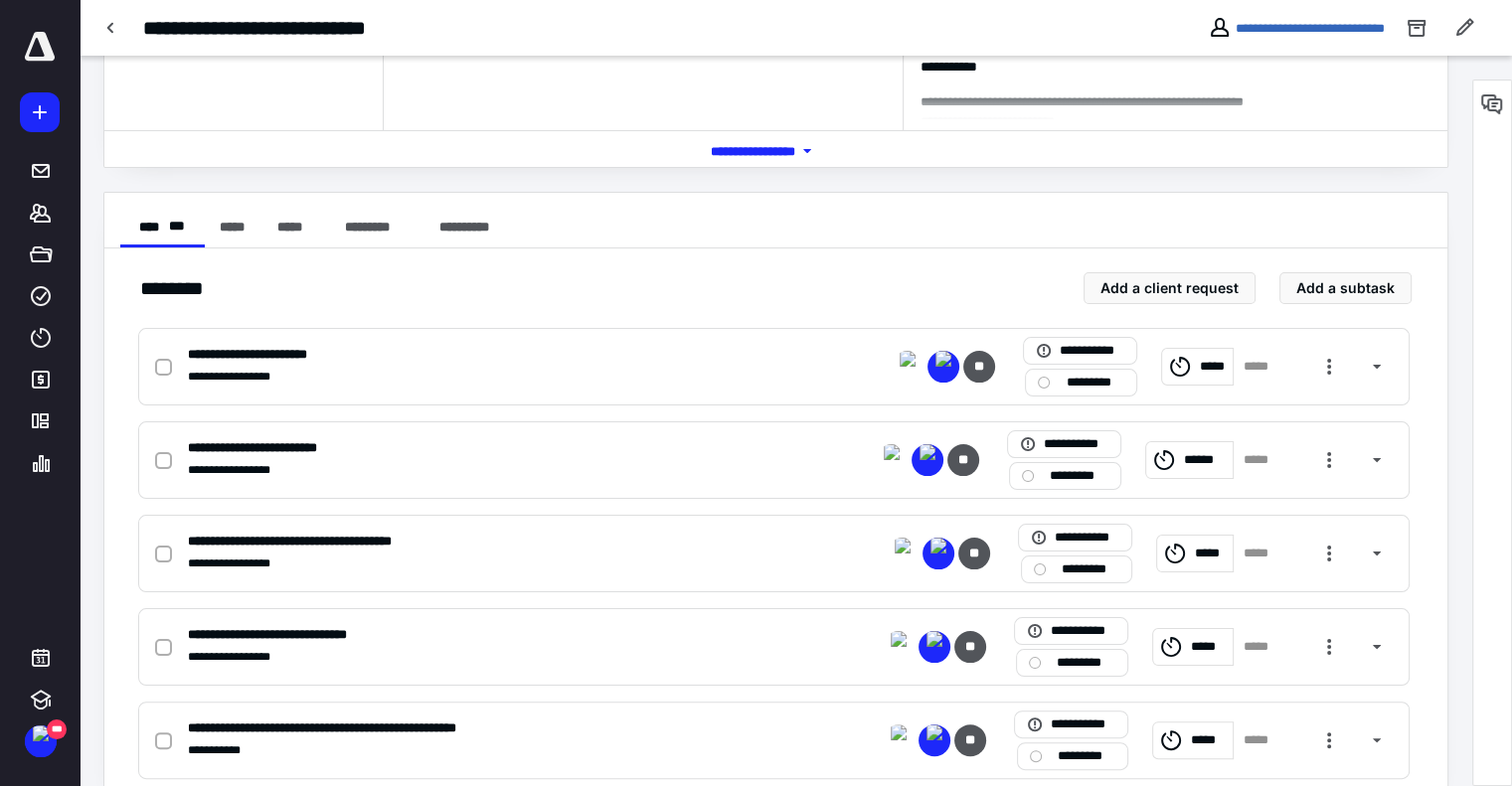 scroll, scrollTop: 287, scrollLeft: 0, axis: vertical 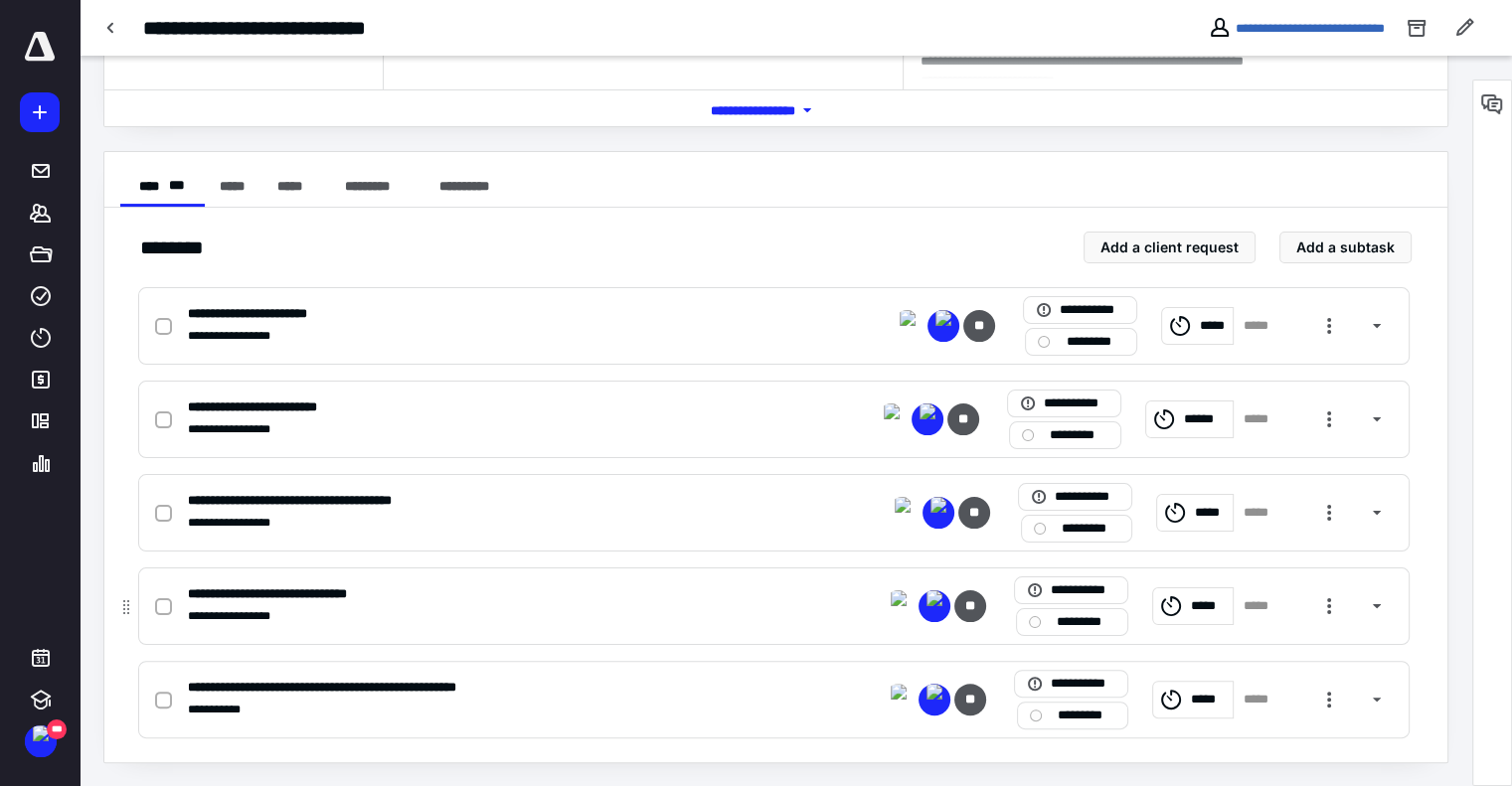click 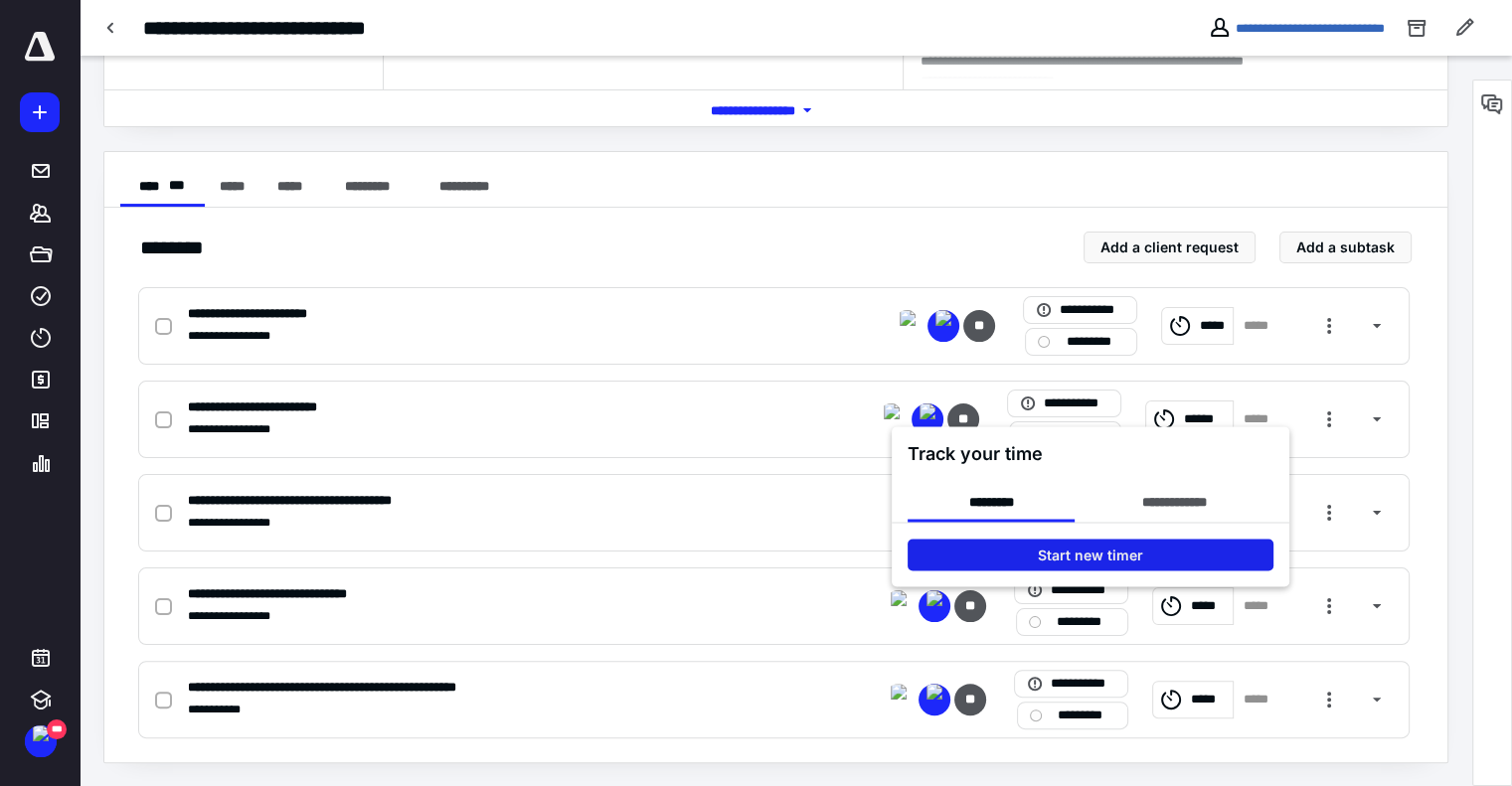 click on "Start new timer" at bounding box center [1091, 554] 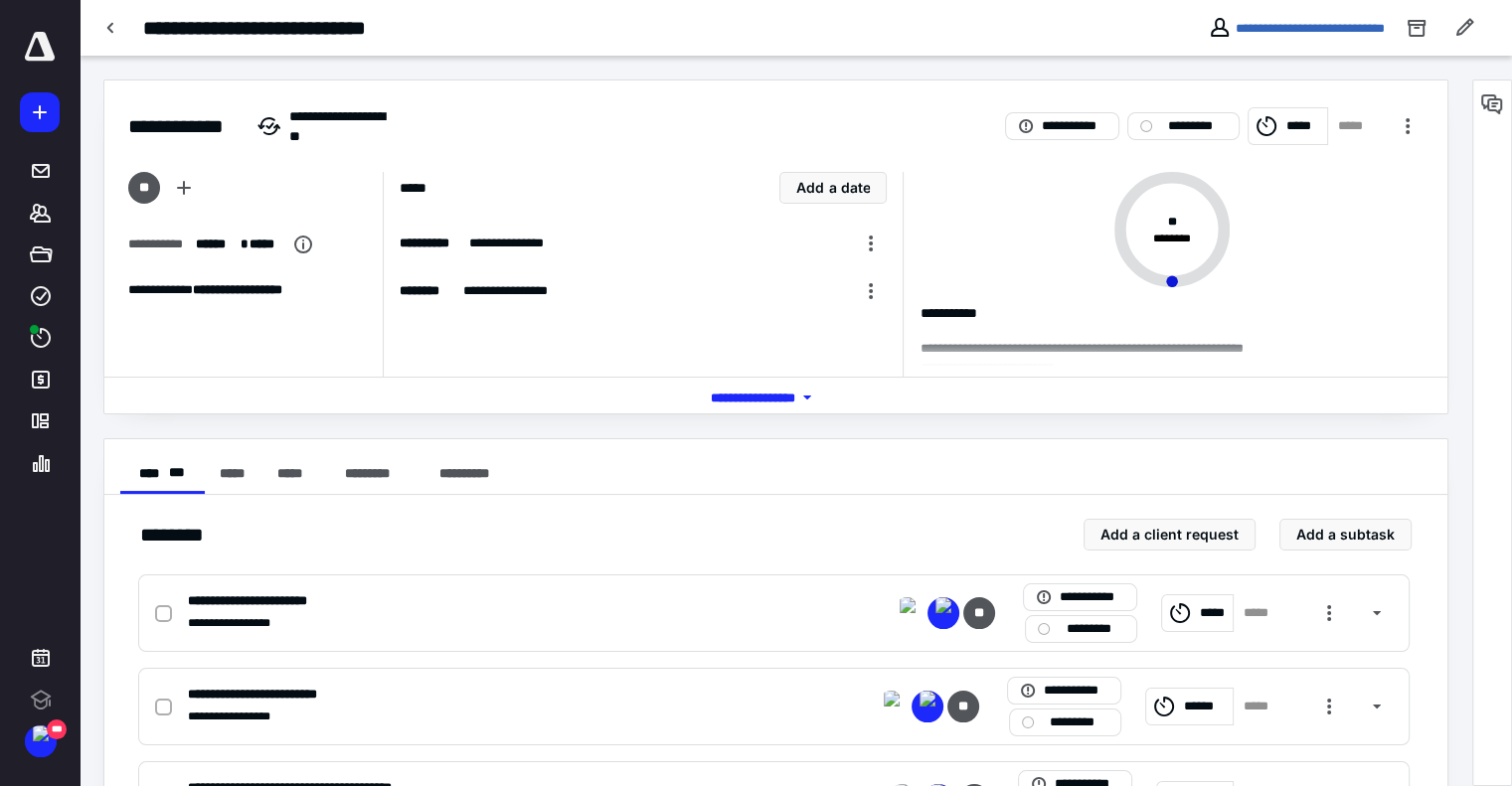 scroll, scrollTop: 0, scrollLeft: 0, axis: both 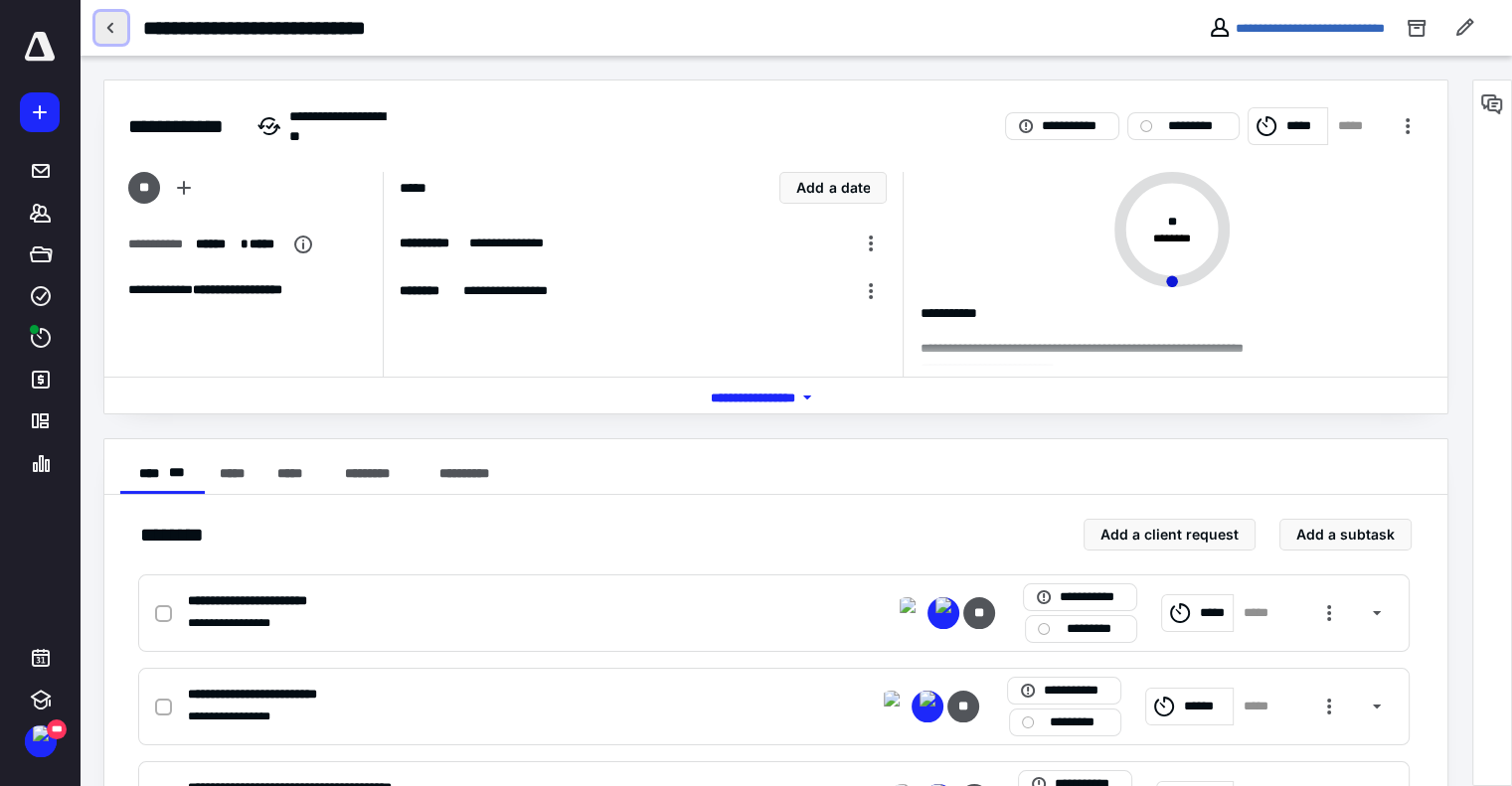 click at bounding box center [111, 28] 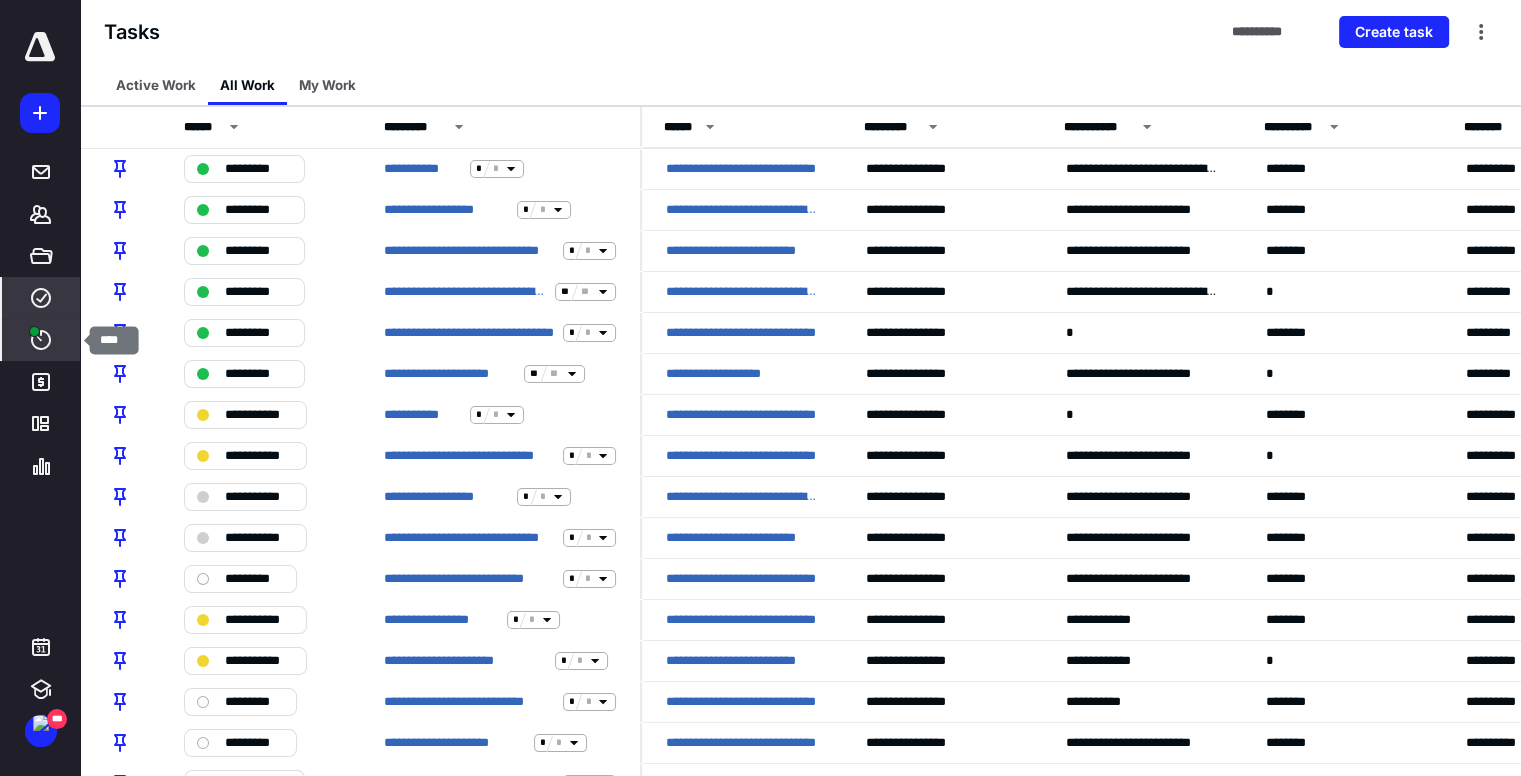 click 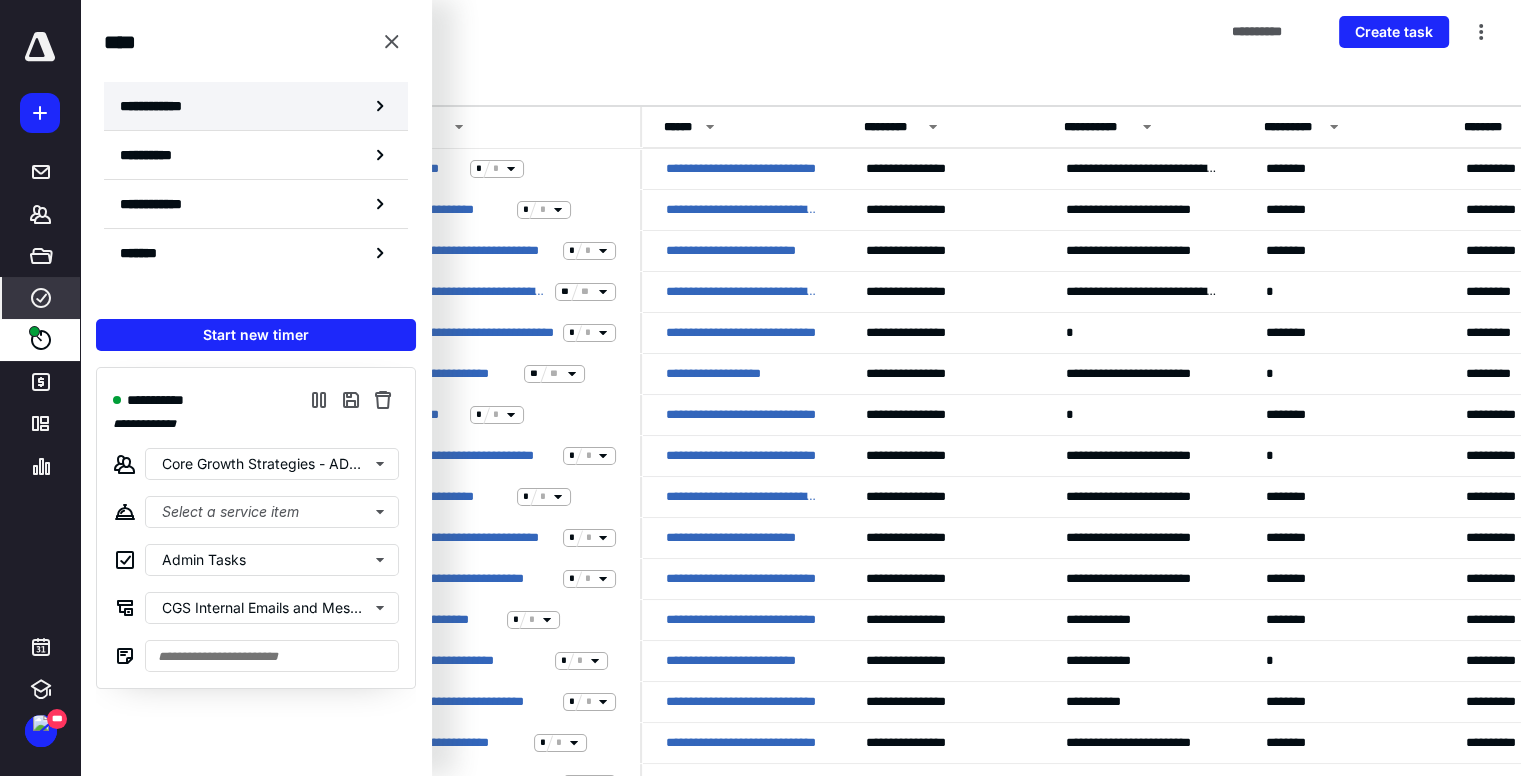 click on "**********" at bounding box center [256, 106] 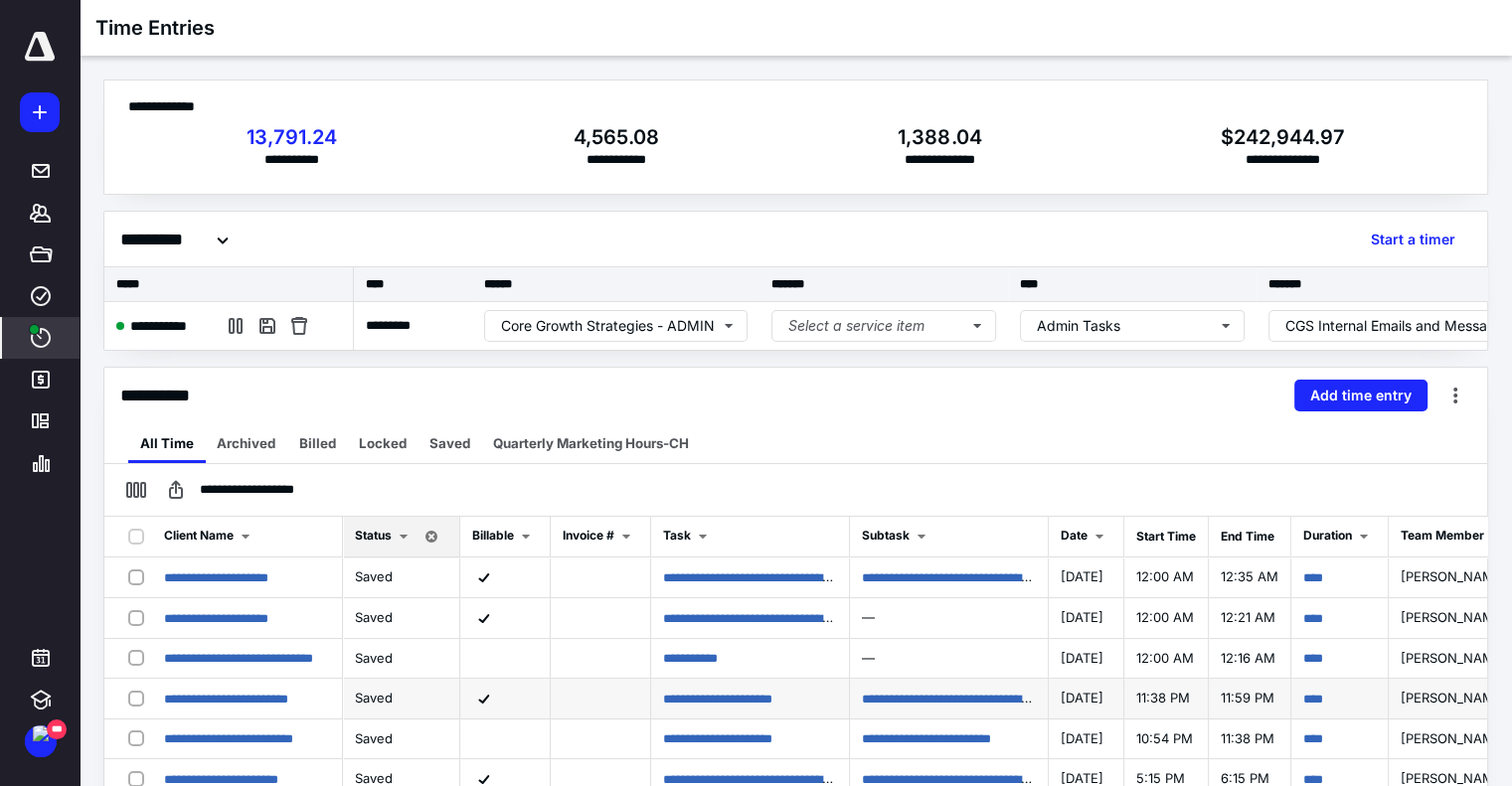 click on "[PERSON_NAME]" at bounding box center (1453, 698) 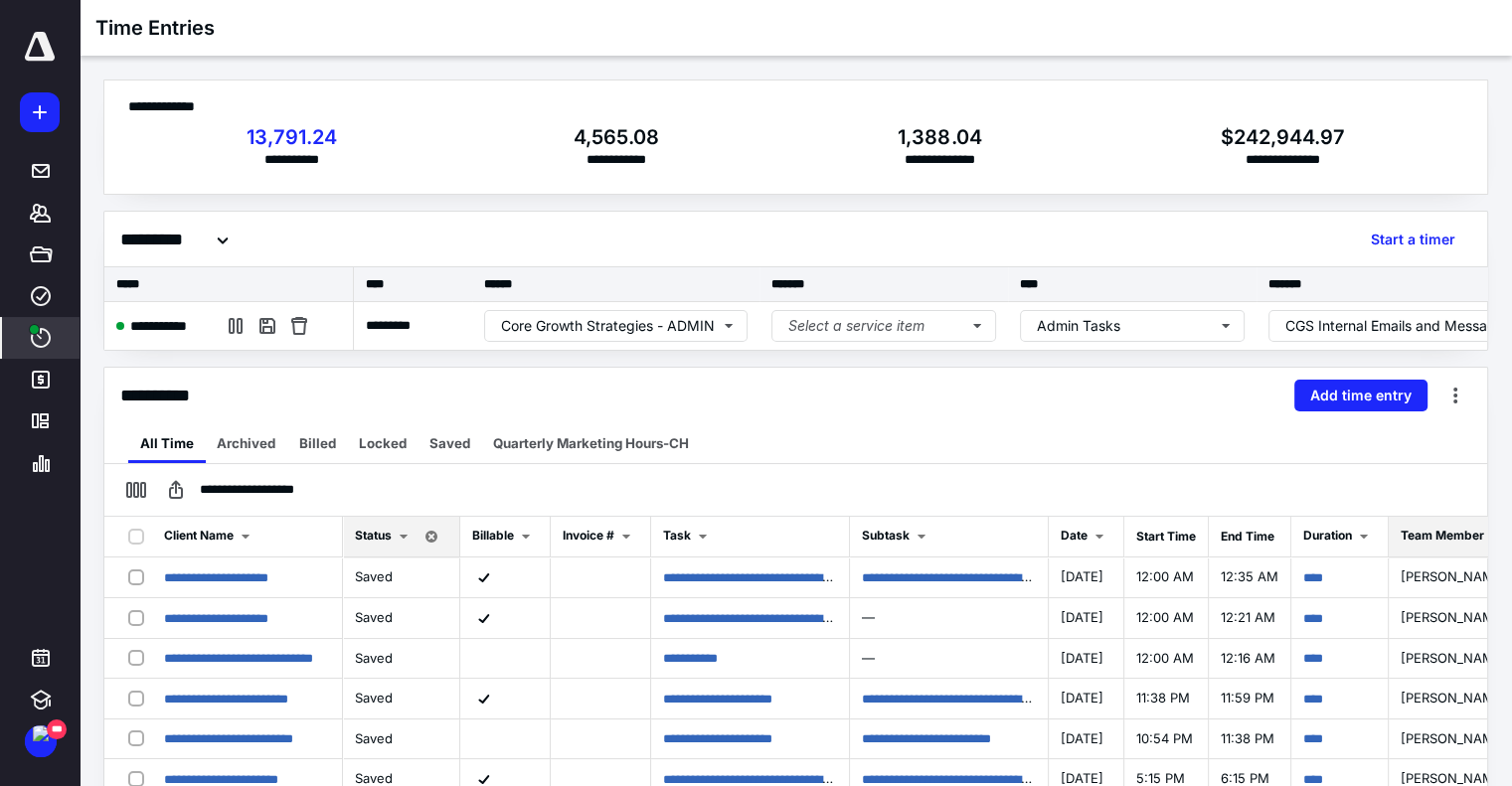 click on "Team Member" at bounding box center (1442, 535) 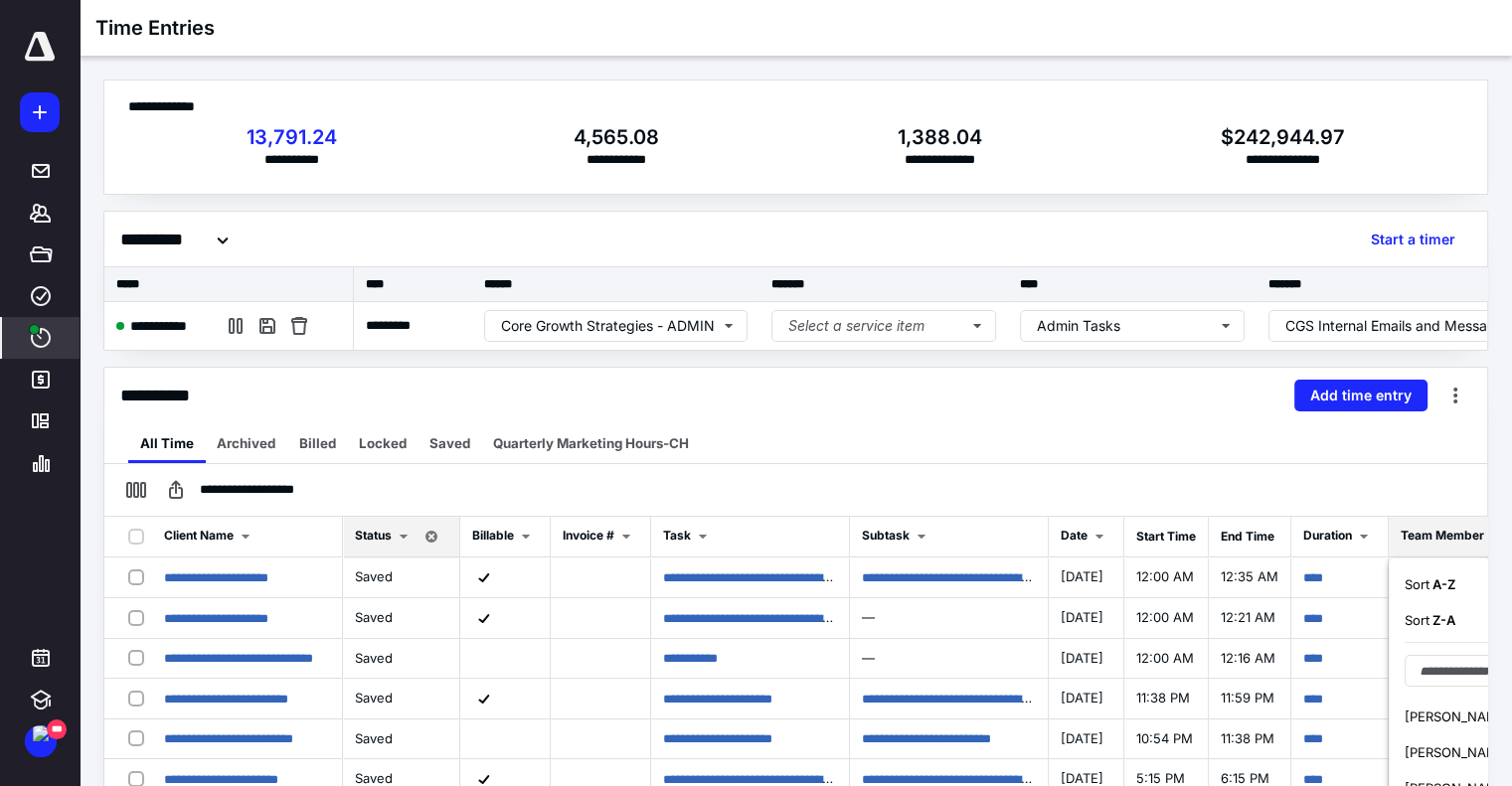 click on "[PERSON_NAME] (me)" at bounding box center [1474, 752] 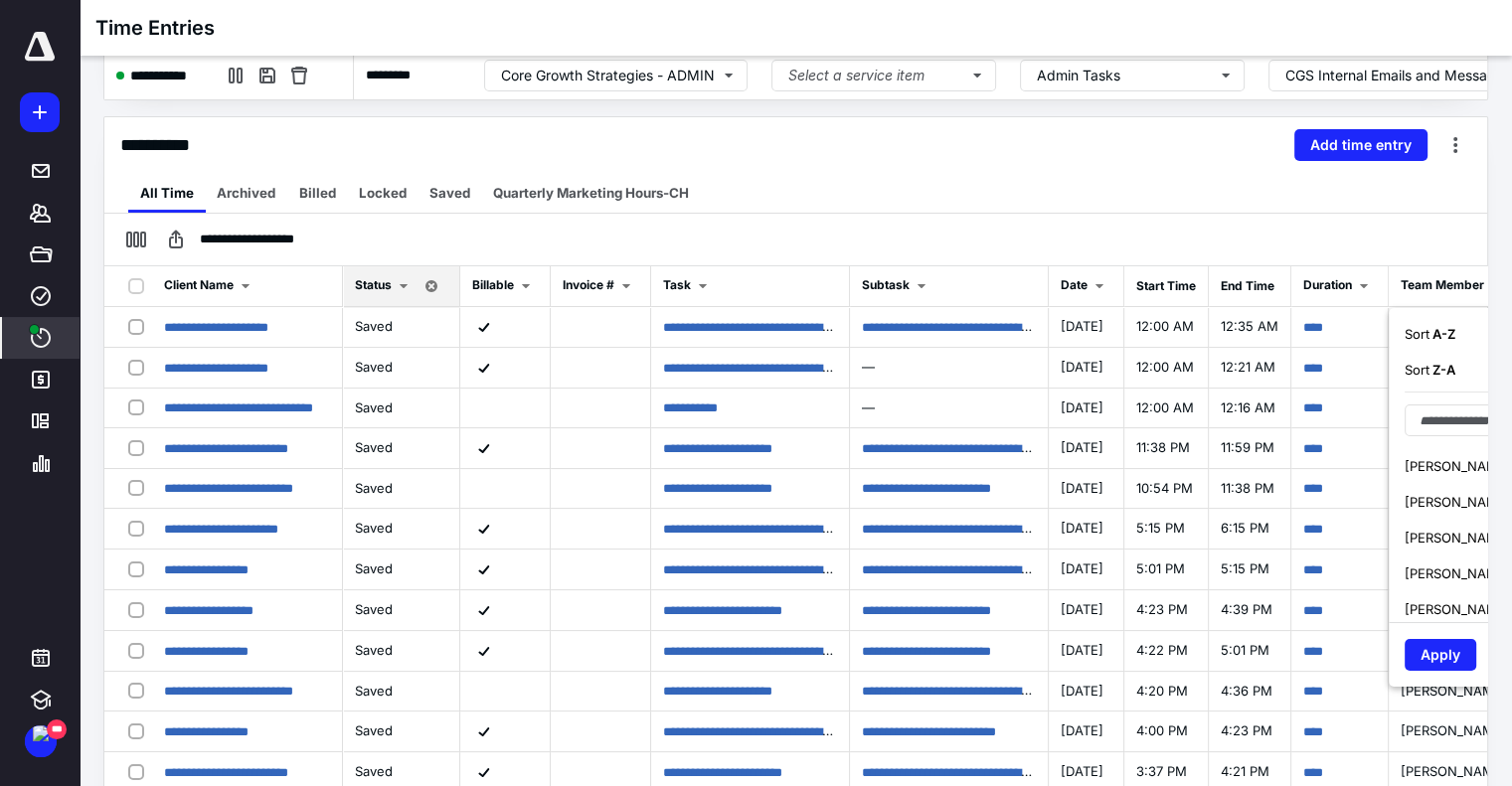 scroll, scrollTop: 325, scrollLeft: 0, axis: vertical 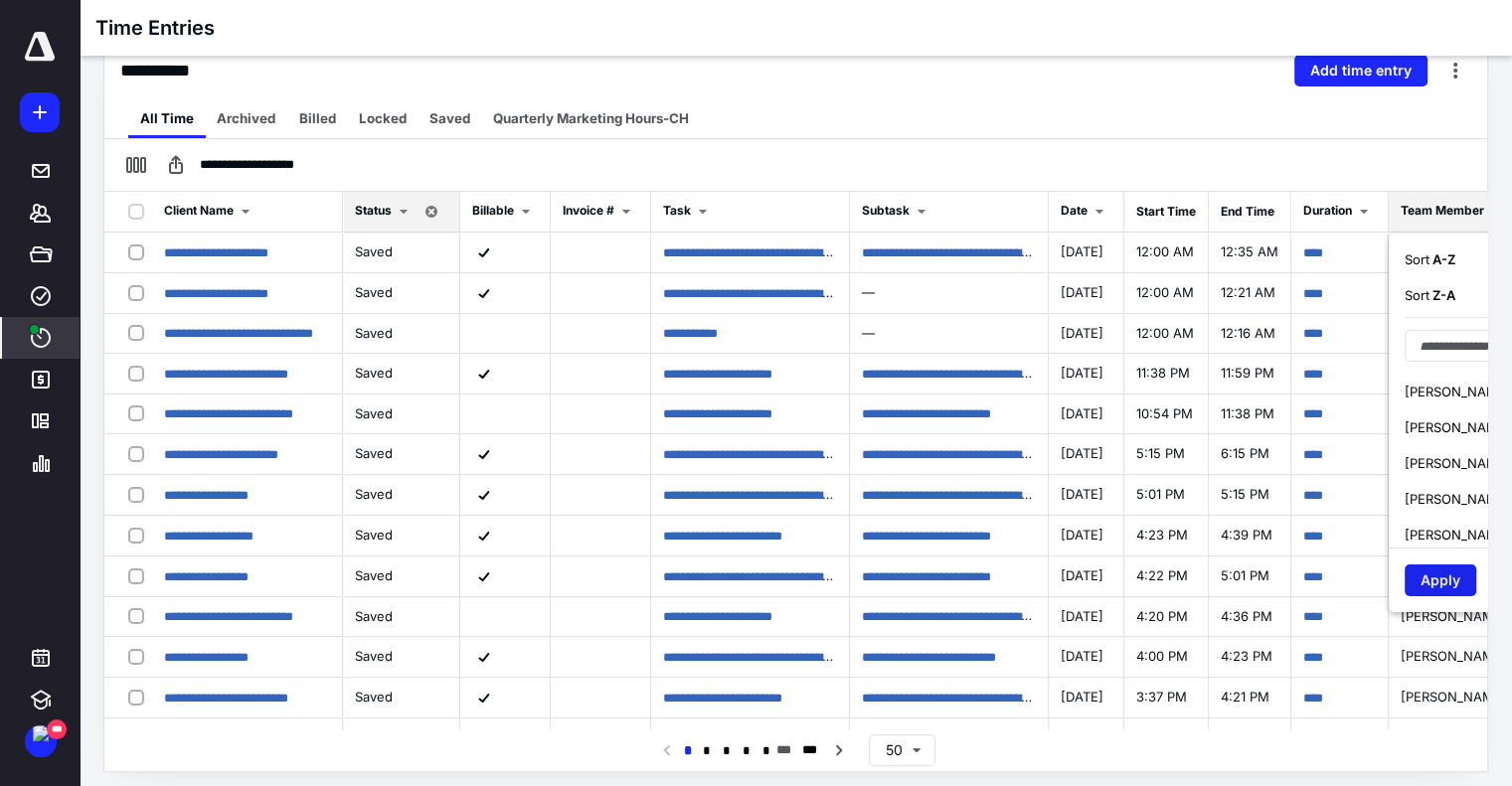 click on "Apply" at bounding box center (1440, 580) 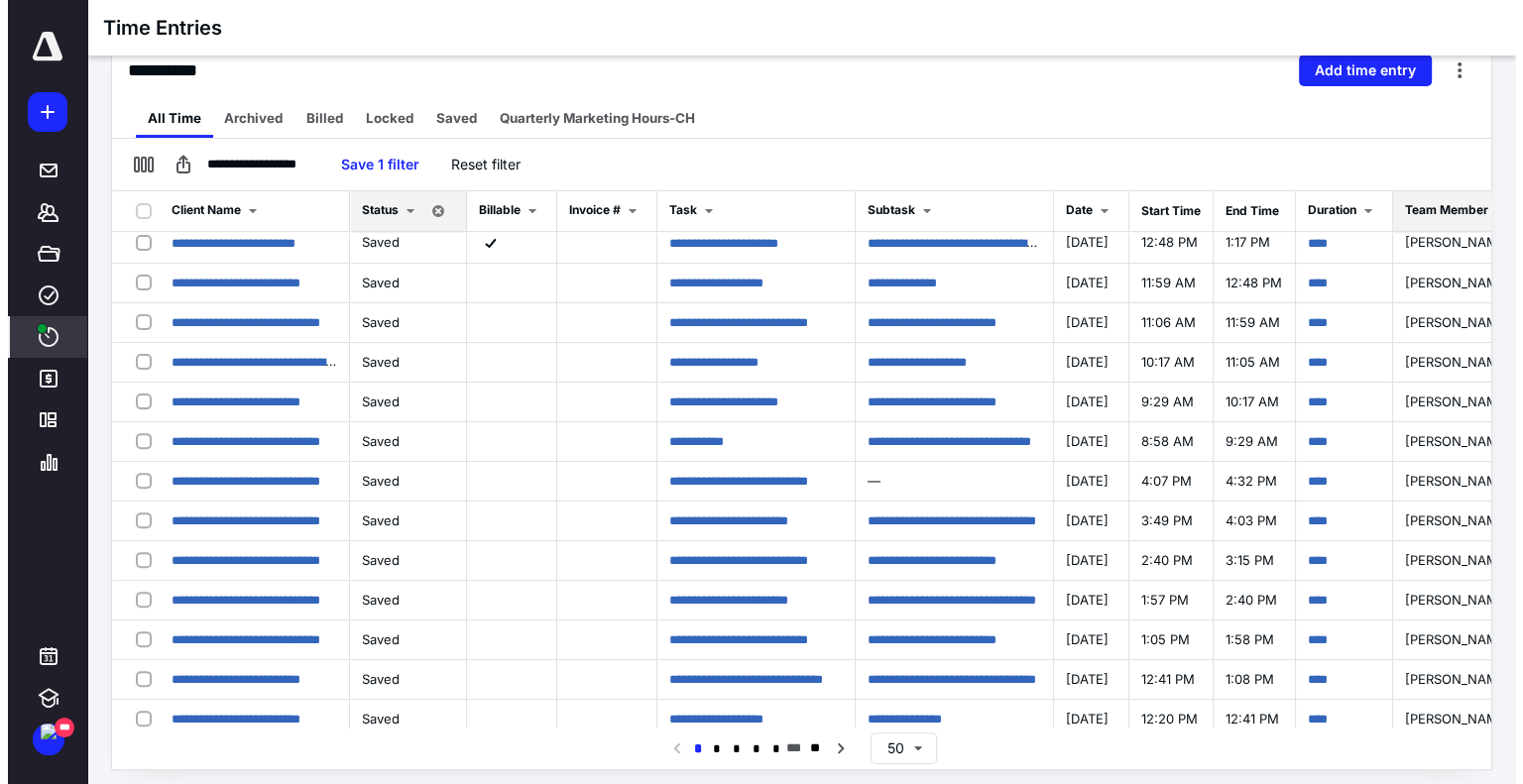 scroll, scrollTop: 694, scrollLeft: 0, axis: vertical 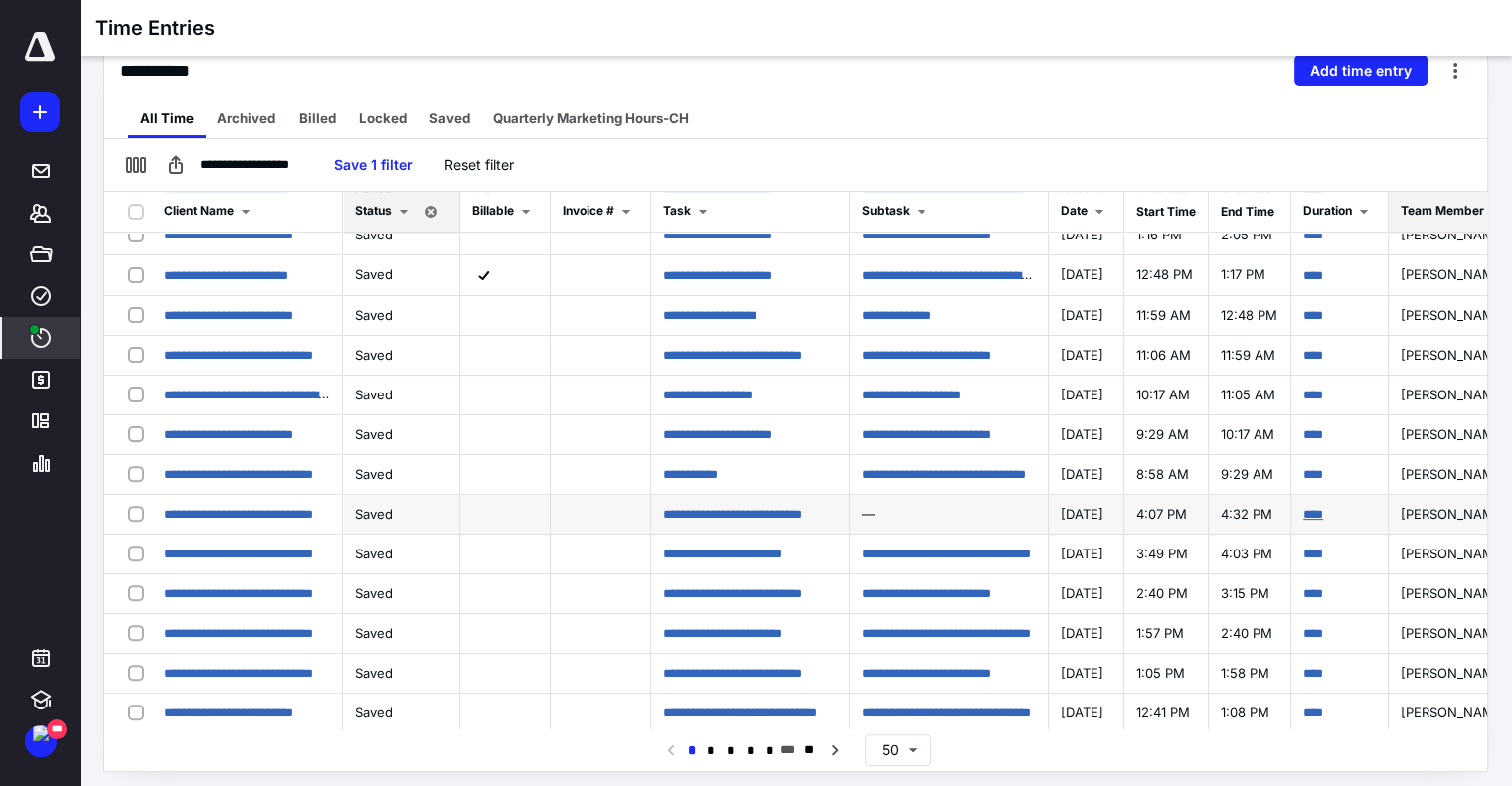 click on "****" at bounding box center (1313, 514) 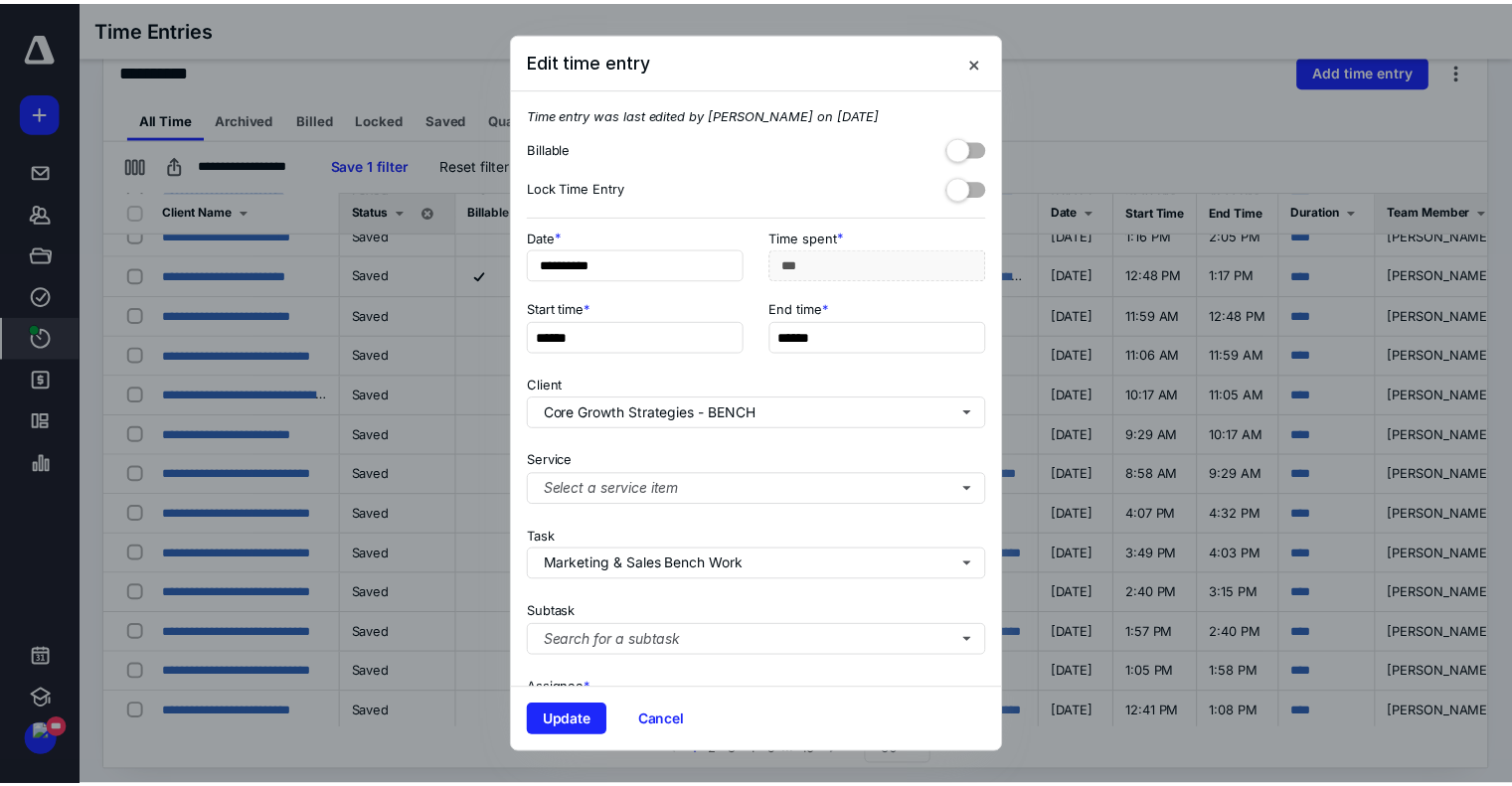 scroll, scrollTop: 99, scrollLeft: 0, axis: vertical 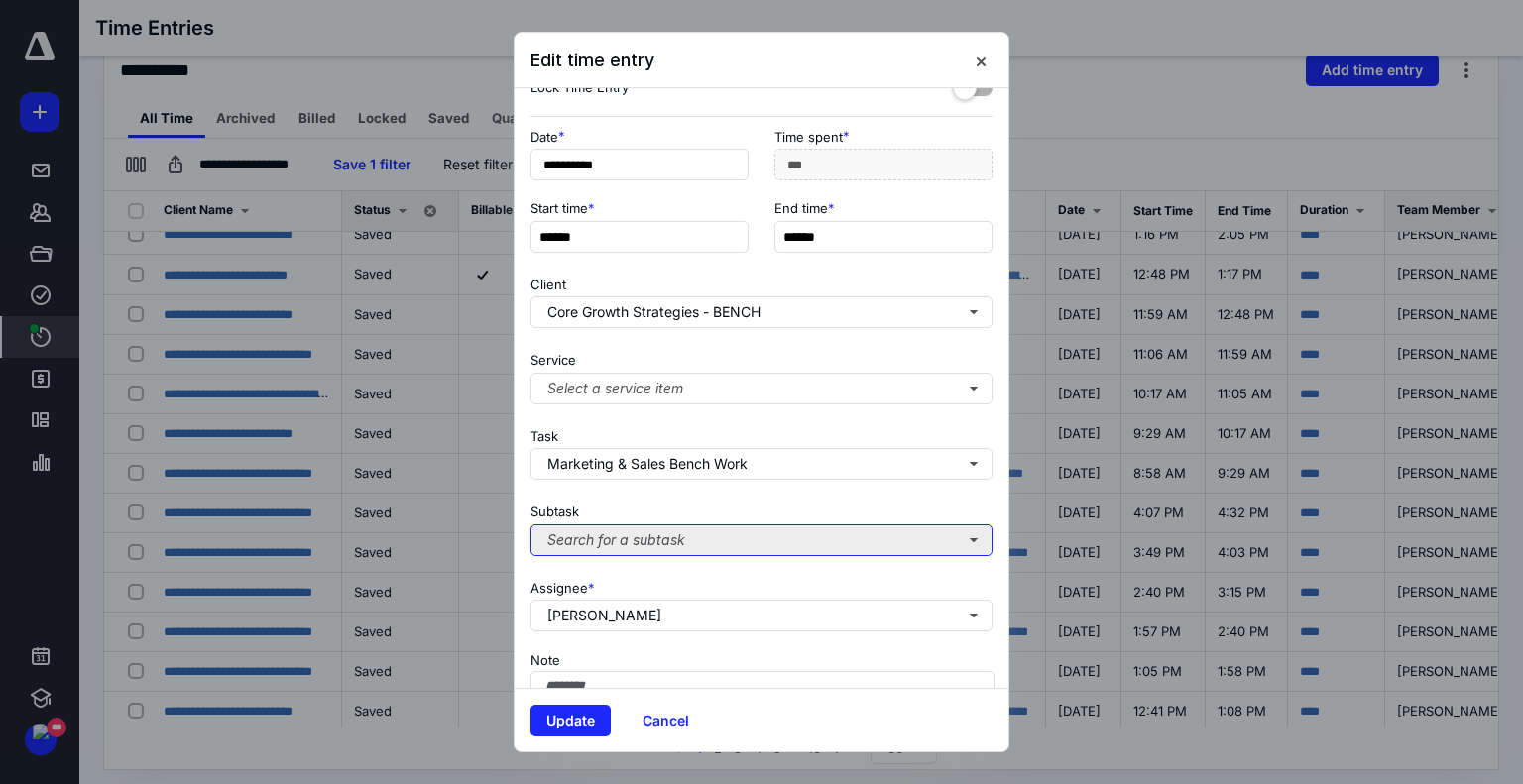 click on "Search for a subtask" at bounding box center [762, 540] 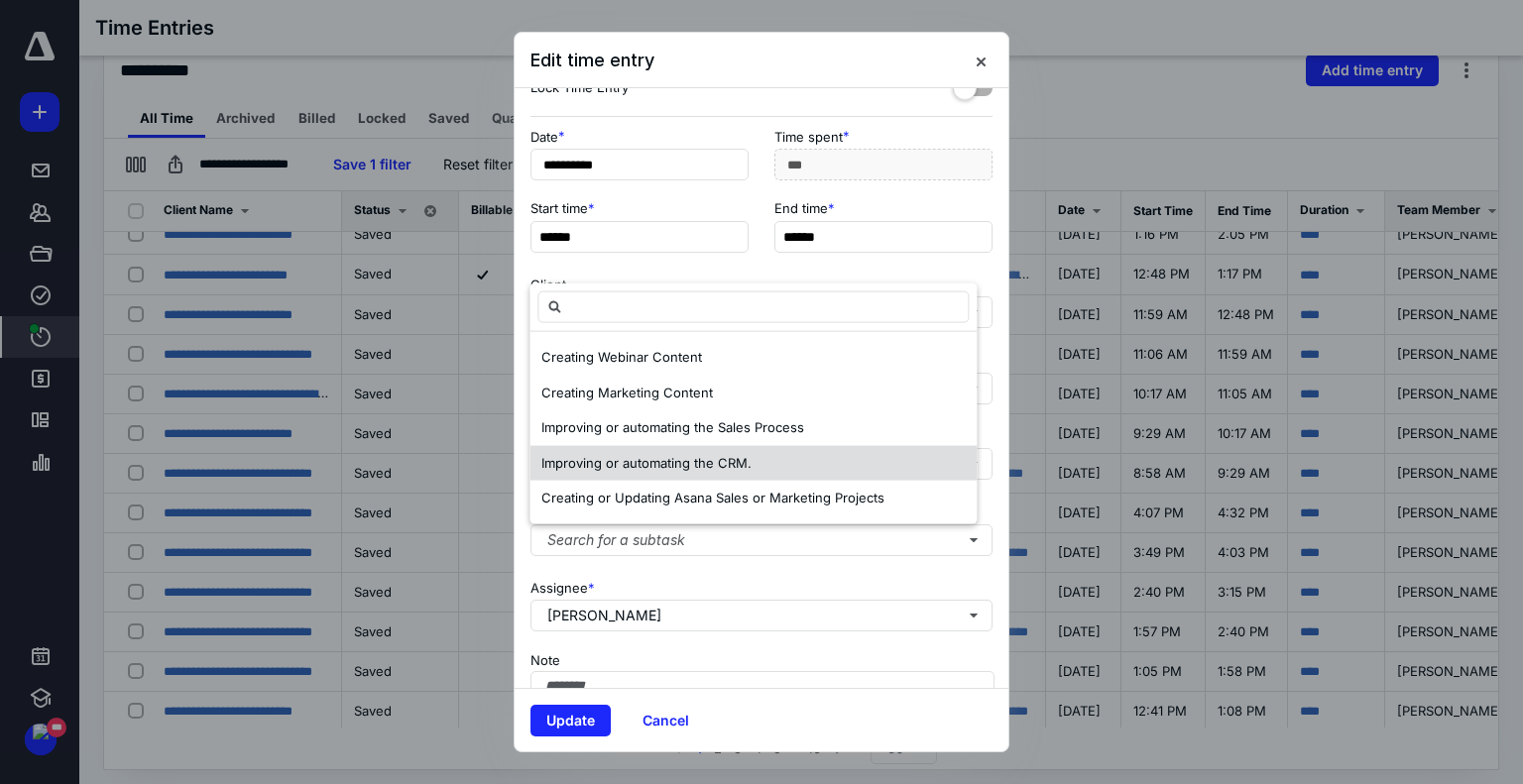 click on "Improving or automating the CRM." at bounding box center [753, 463] 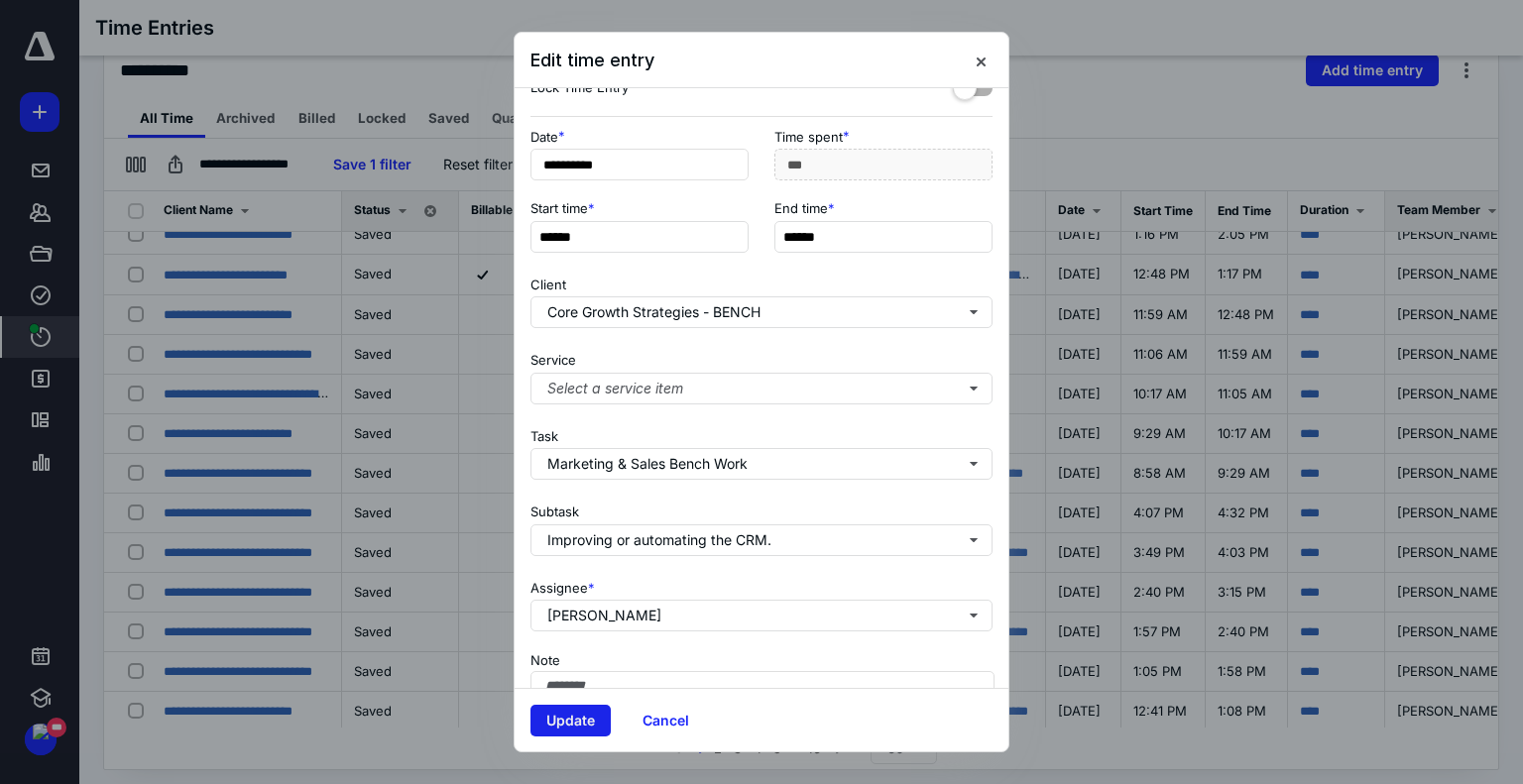 click on "Update" at bounding box center [570, 721] 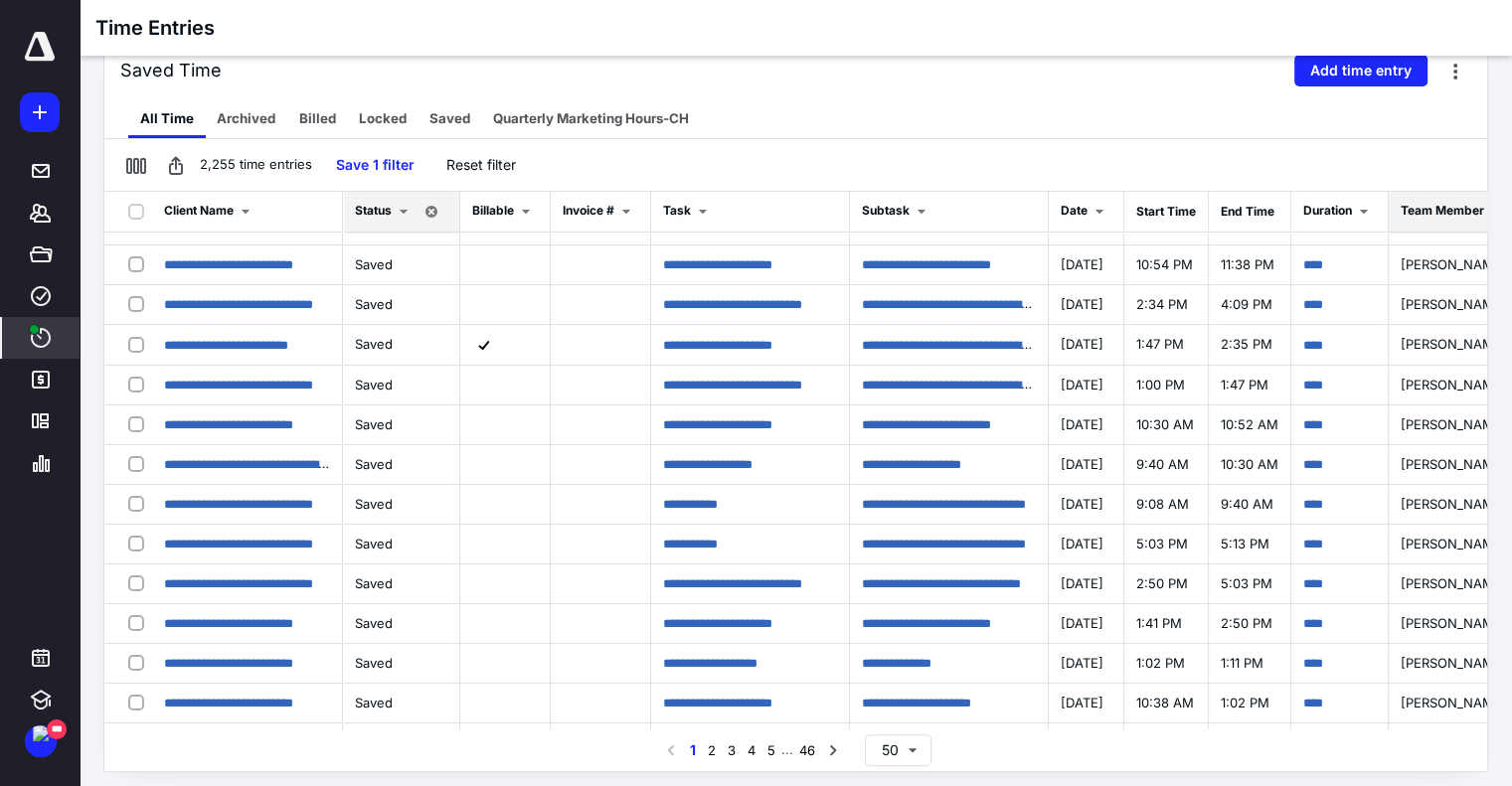 scroll, scrollTop: 21, scrollLeft: 0, axis: vertical 